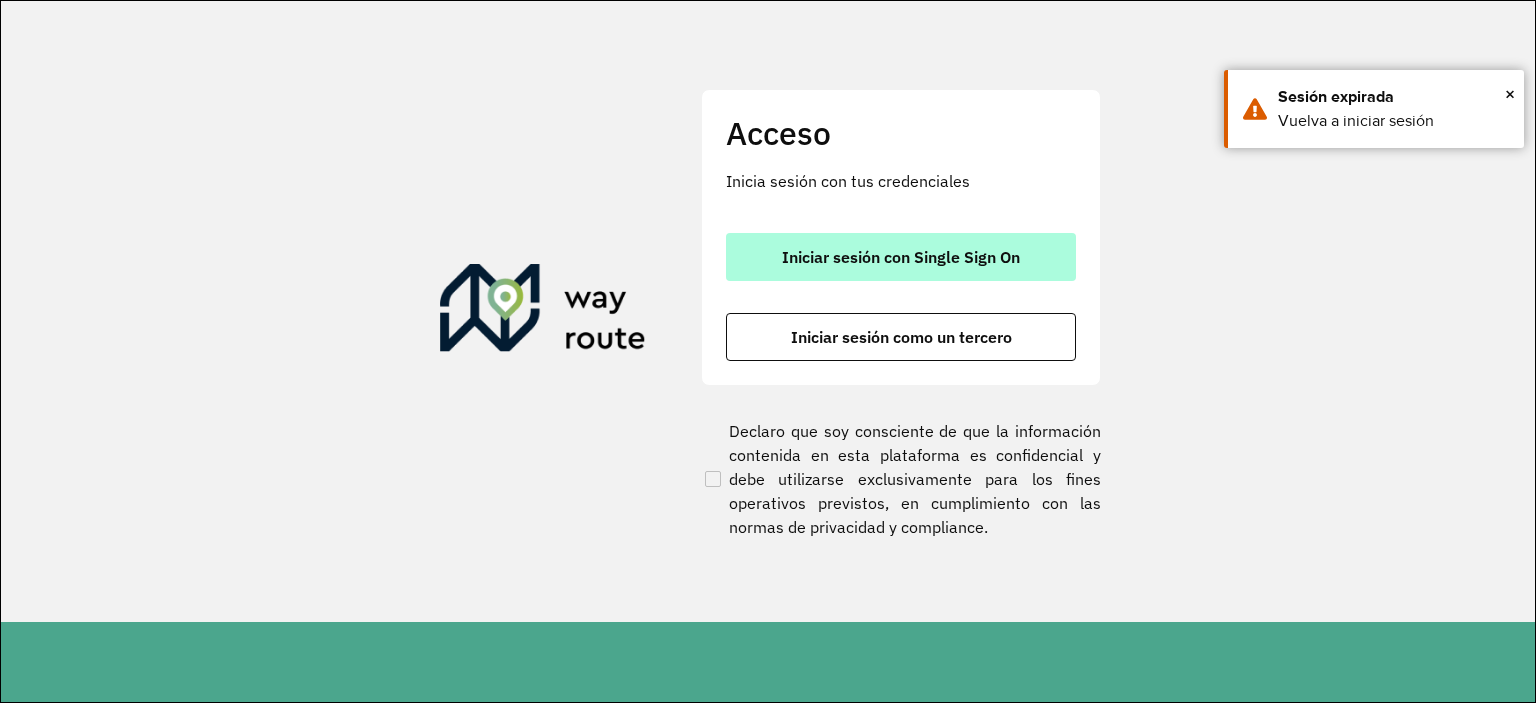 scroll, scrollTop: 0, scrollLeft: 0, axis: both 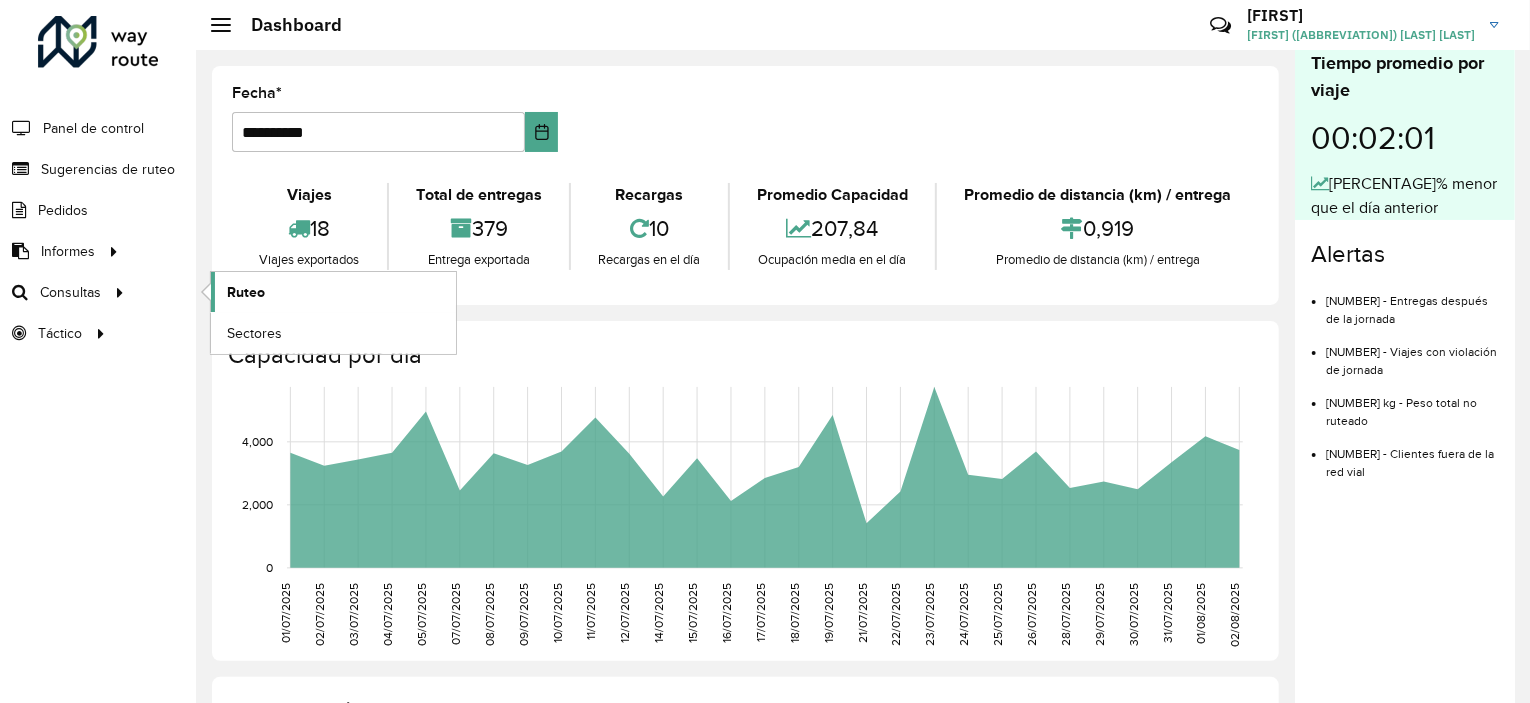 click on "Ruteo" 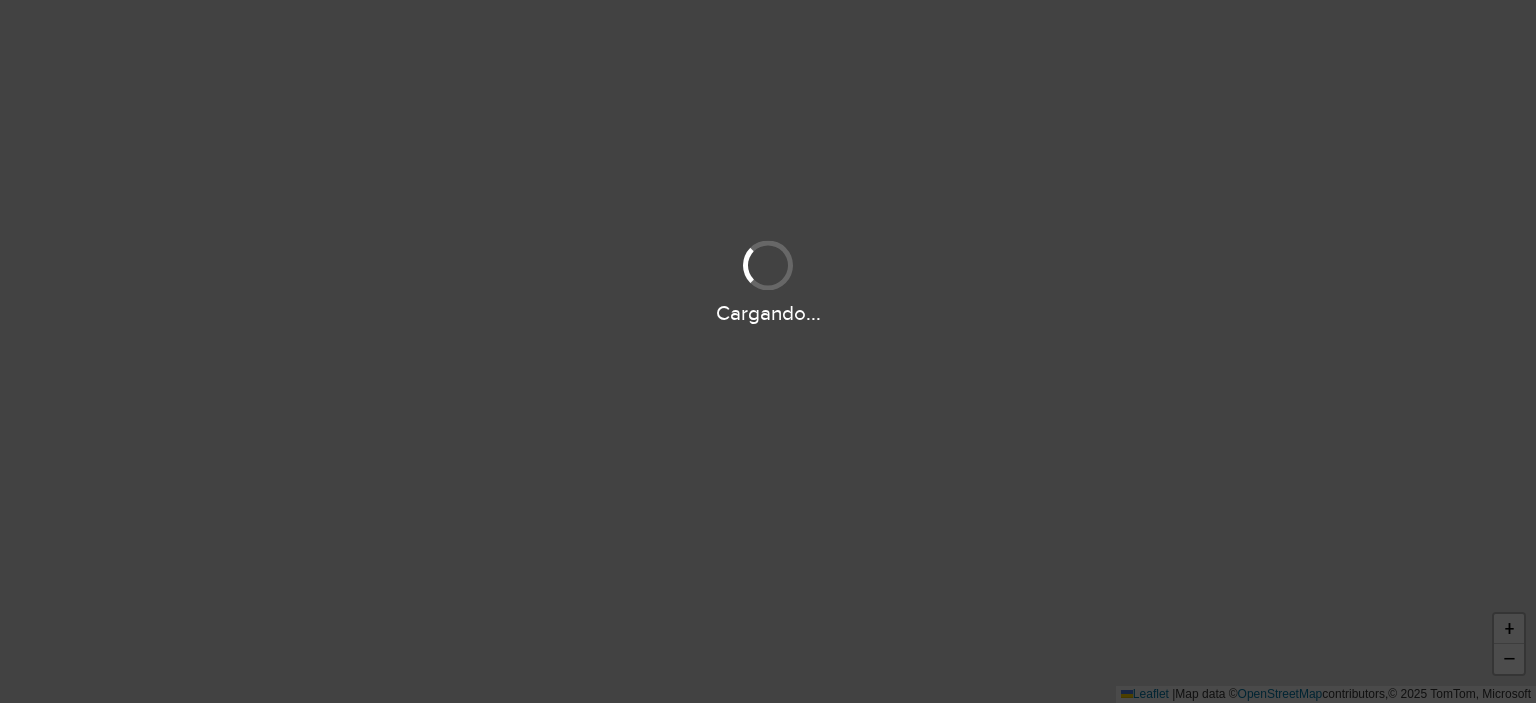 scroll, scrollTop: 0, scrollLeft: 0, axis: both 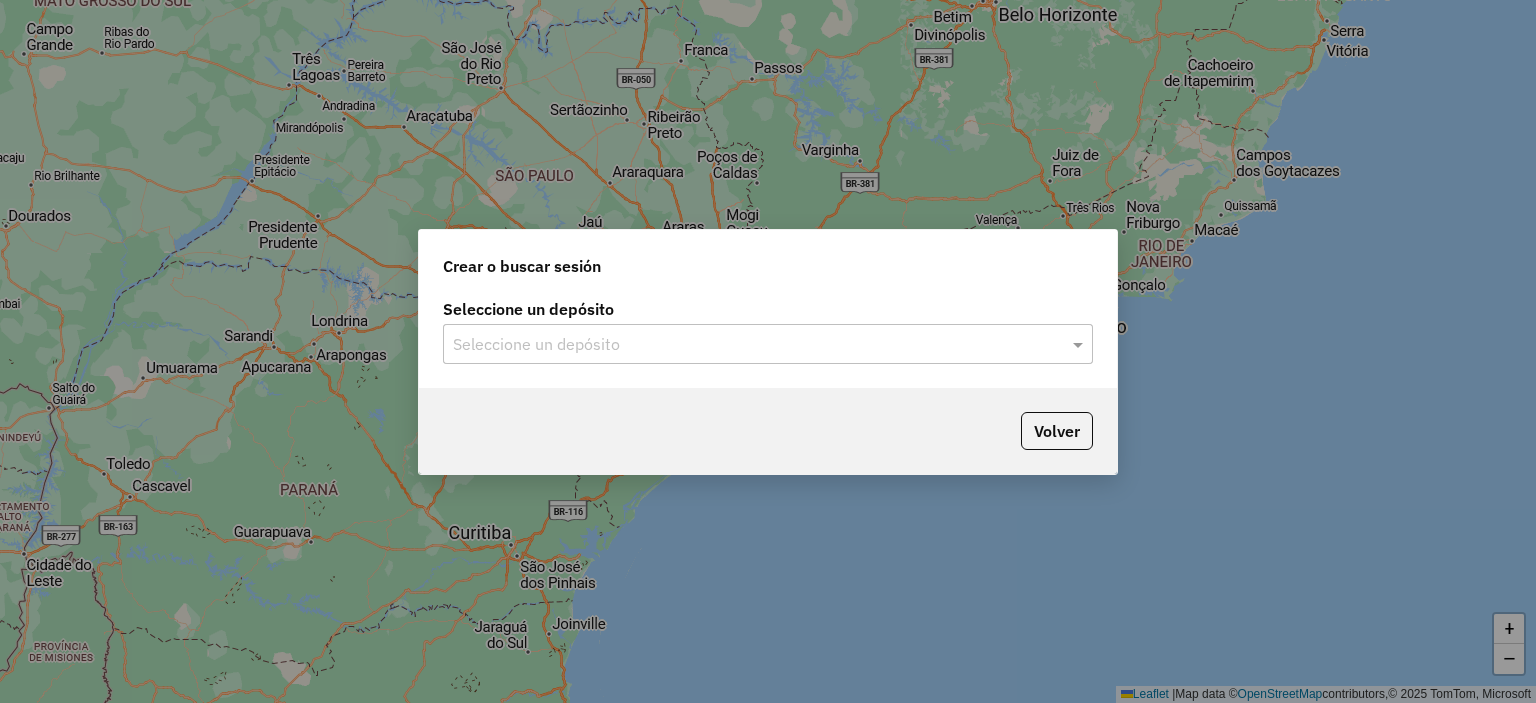 click 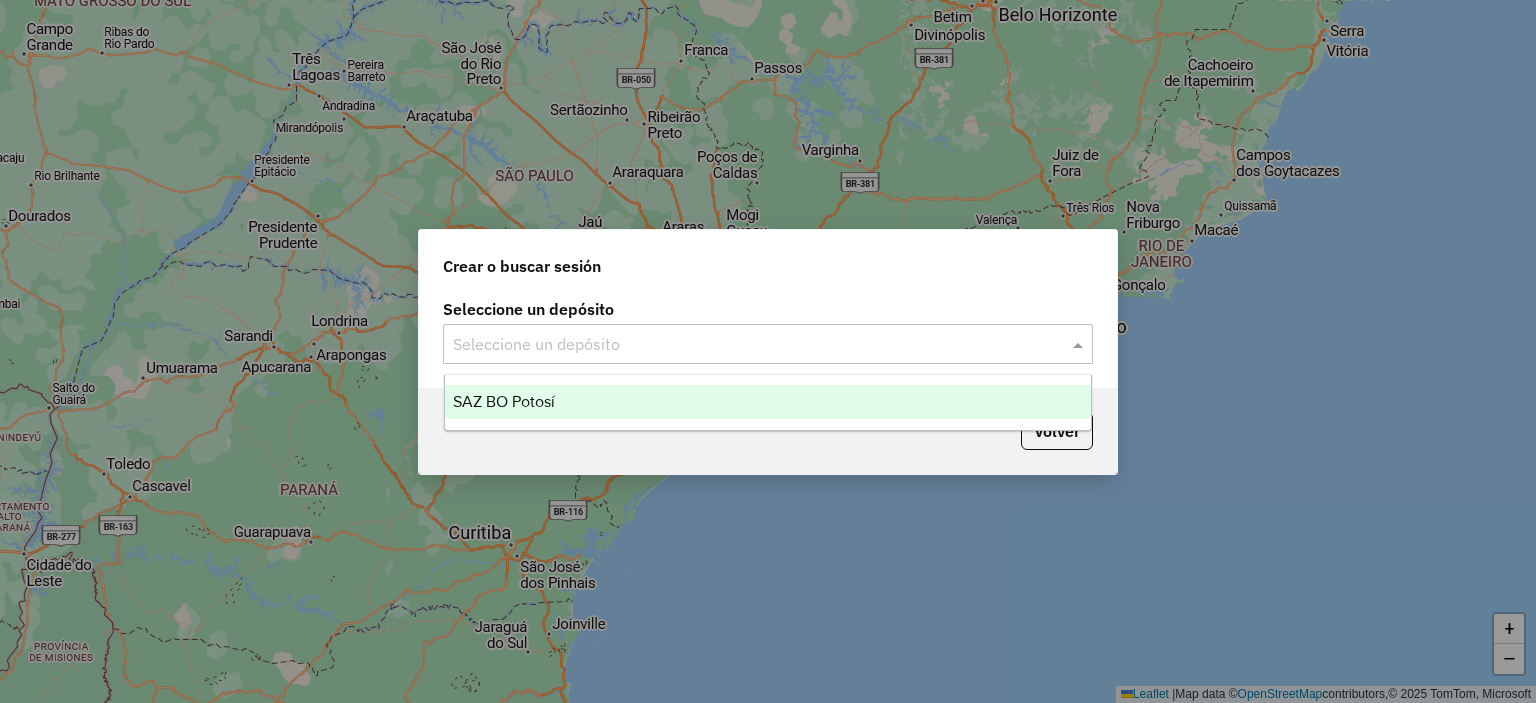 click on "SAZ BO Potosí" at bounding box center [768, 402] 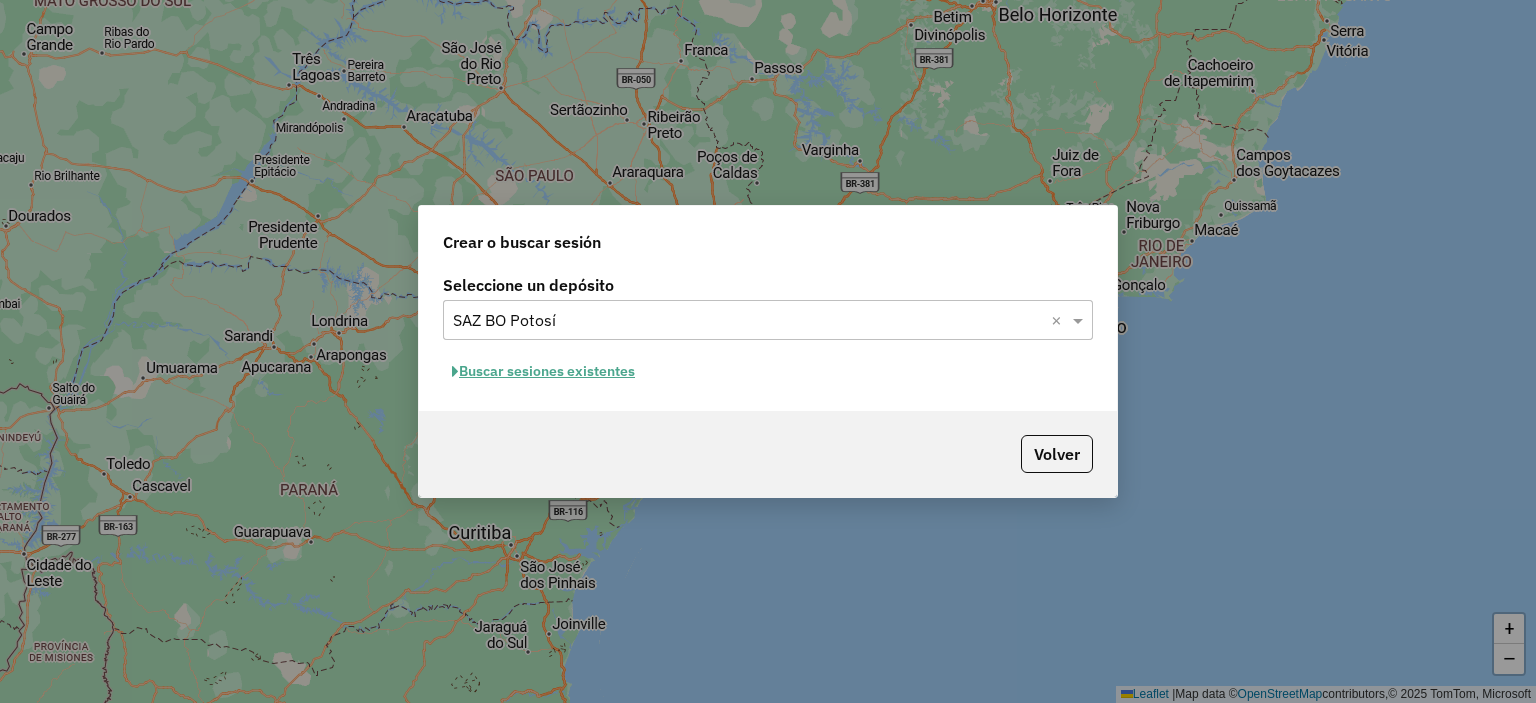 click on "Buscar sesiones existentes" 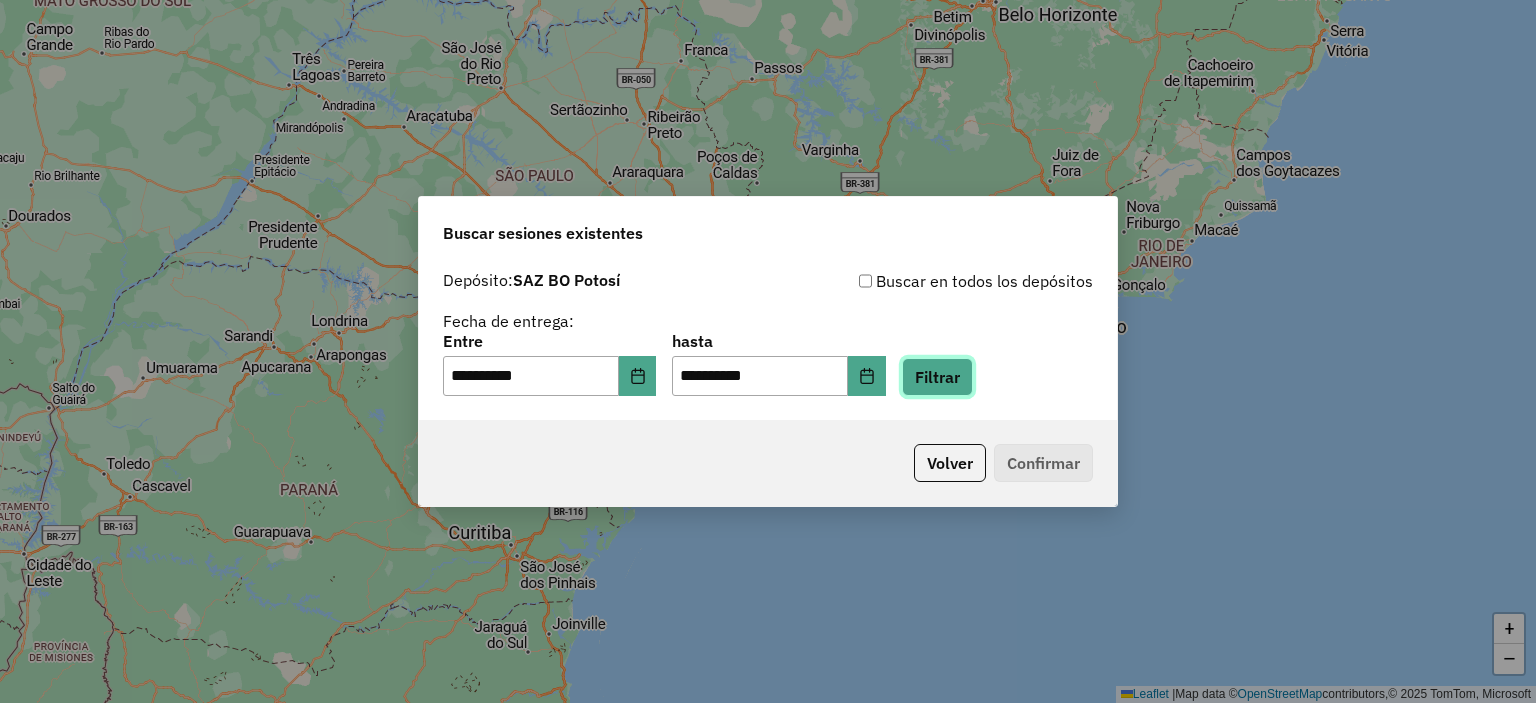 click on "Filtrar" 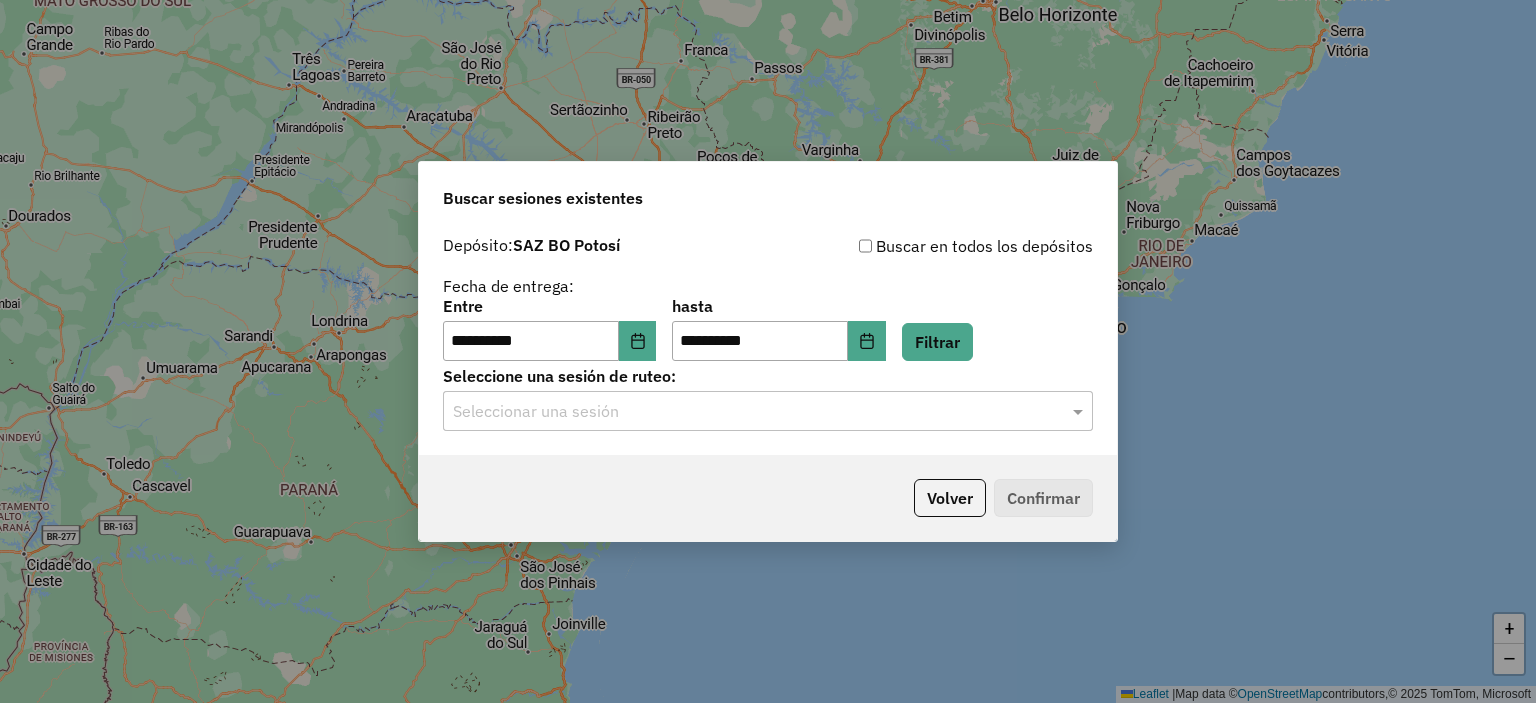 click 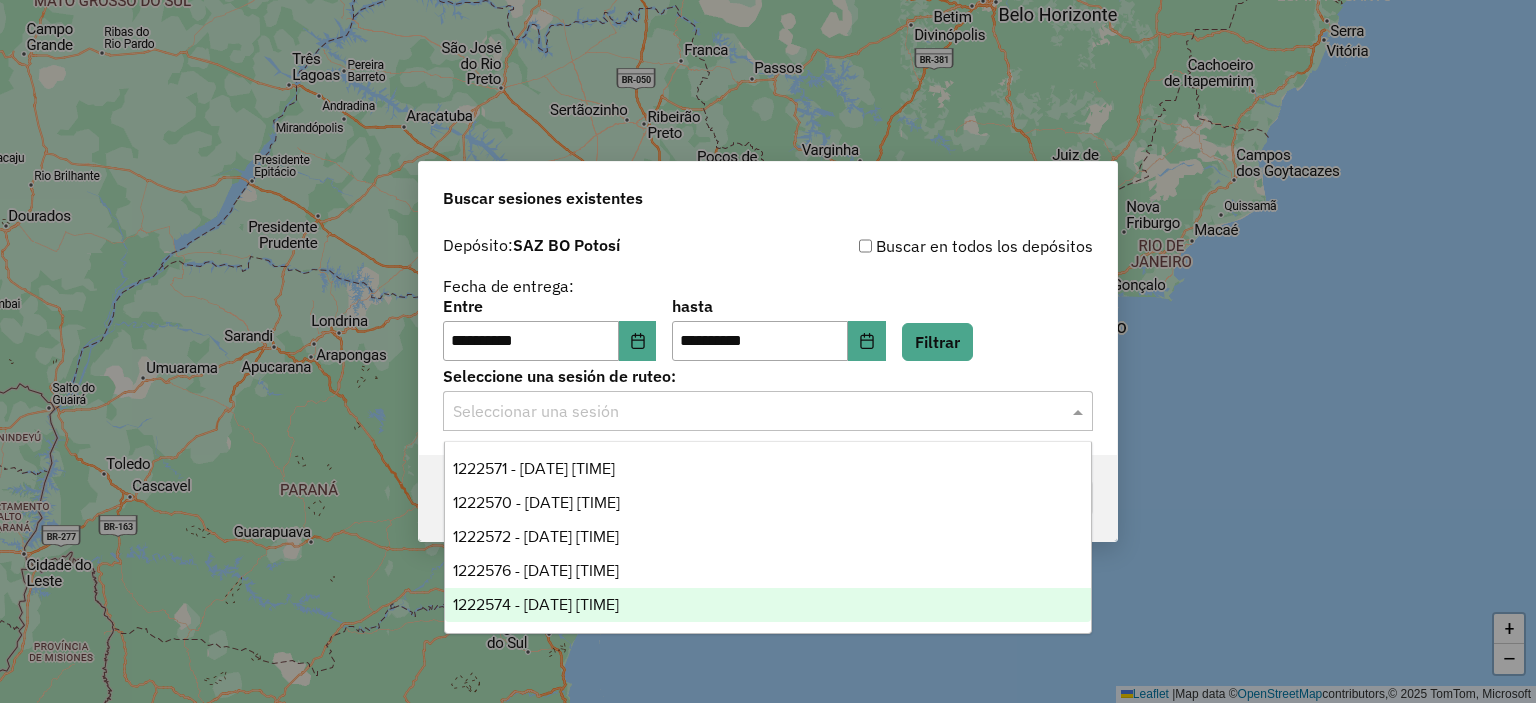 click on "1222574 - 02/08/2025 20:33" at bounding box center [536, 604] 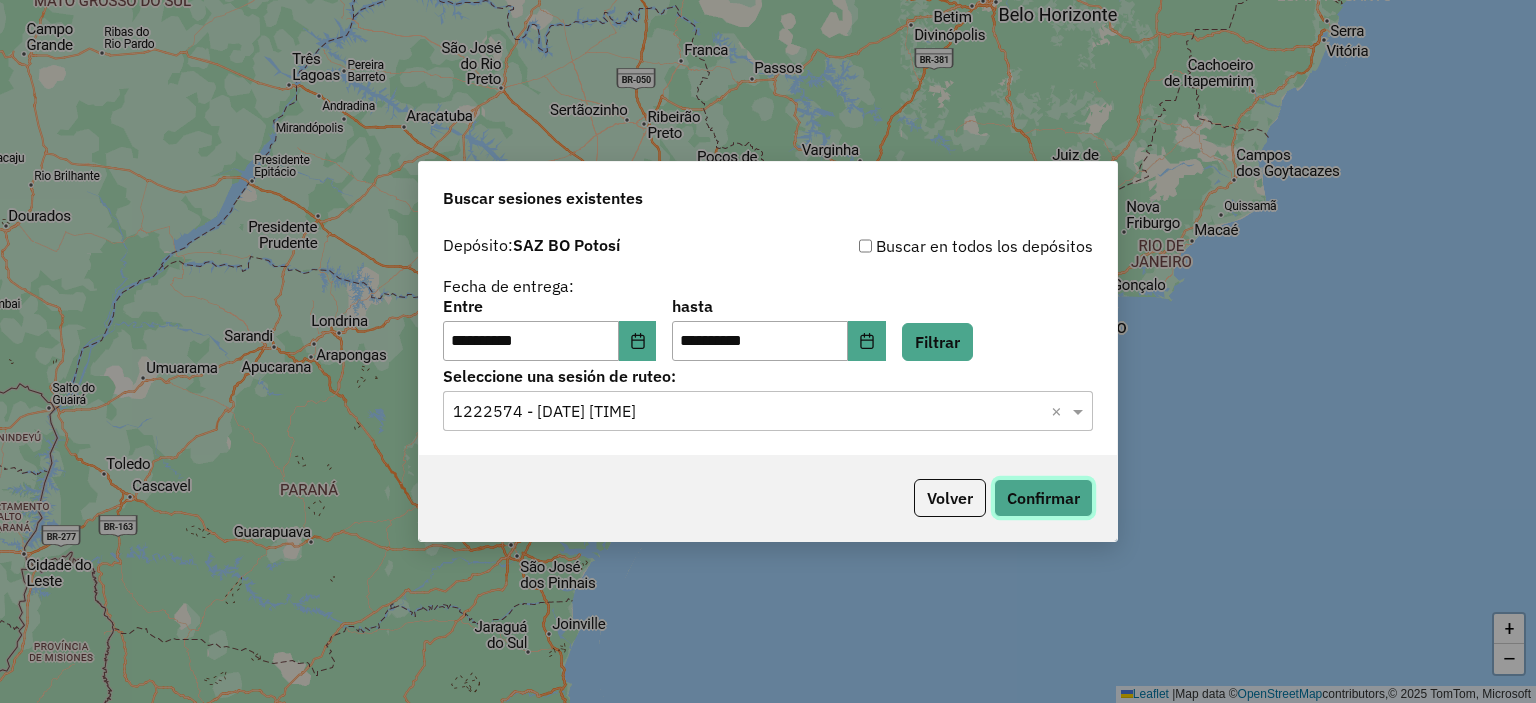 click on "Confirmar" 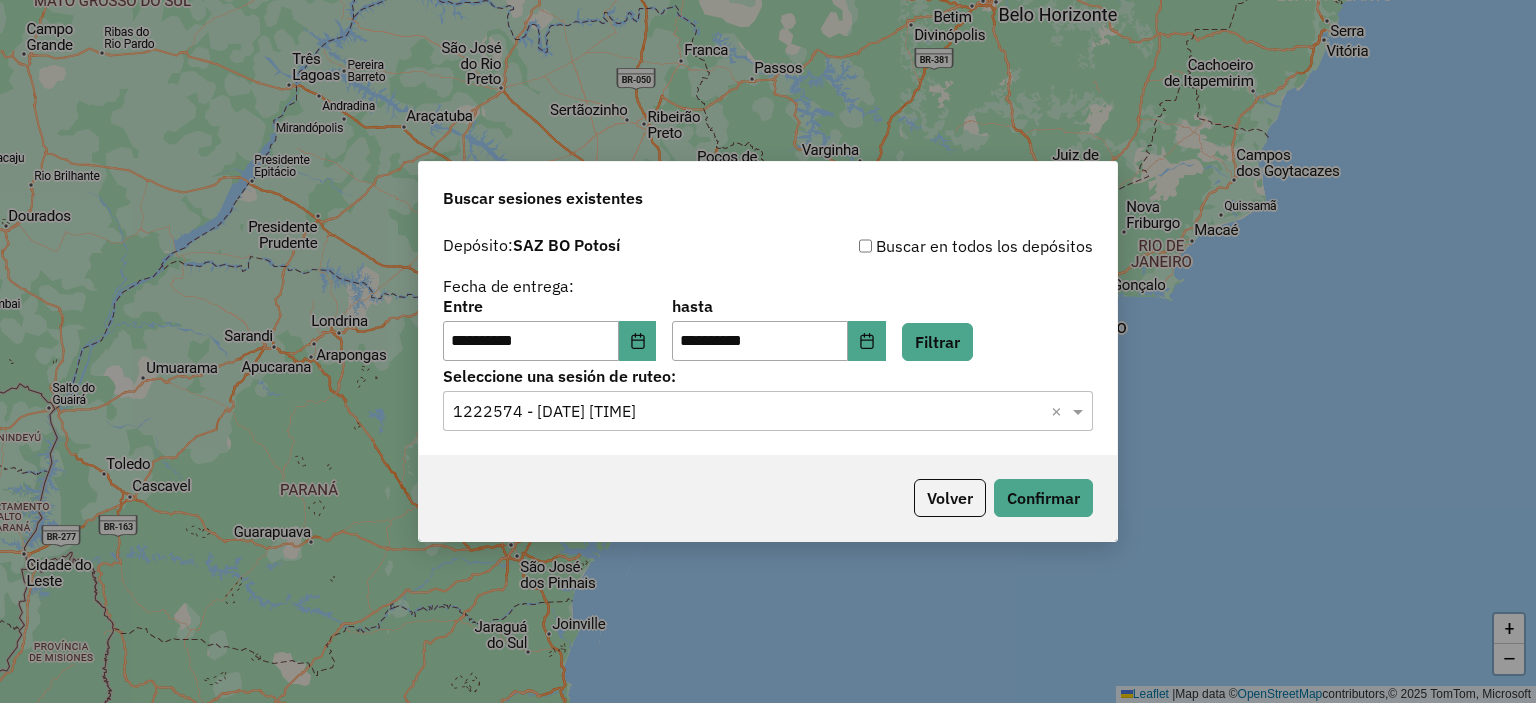 click 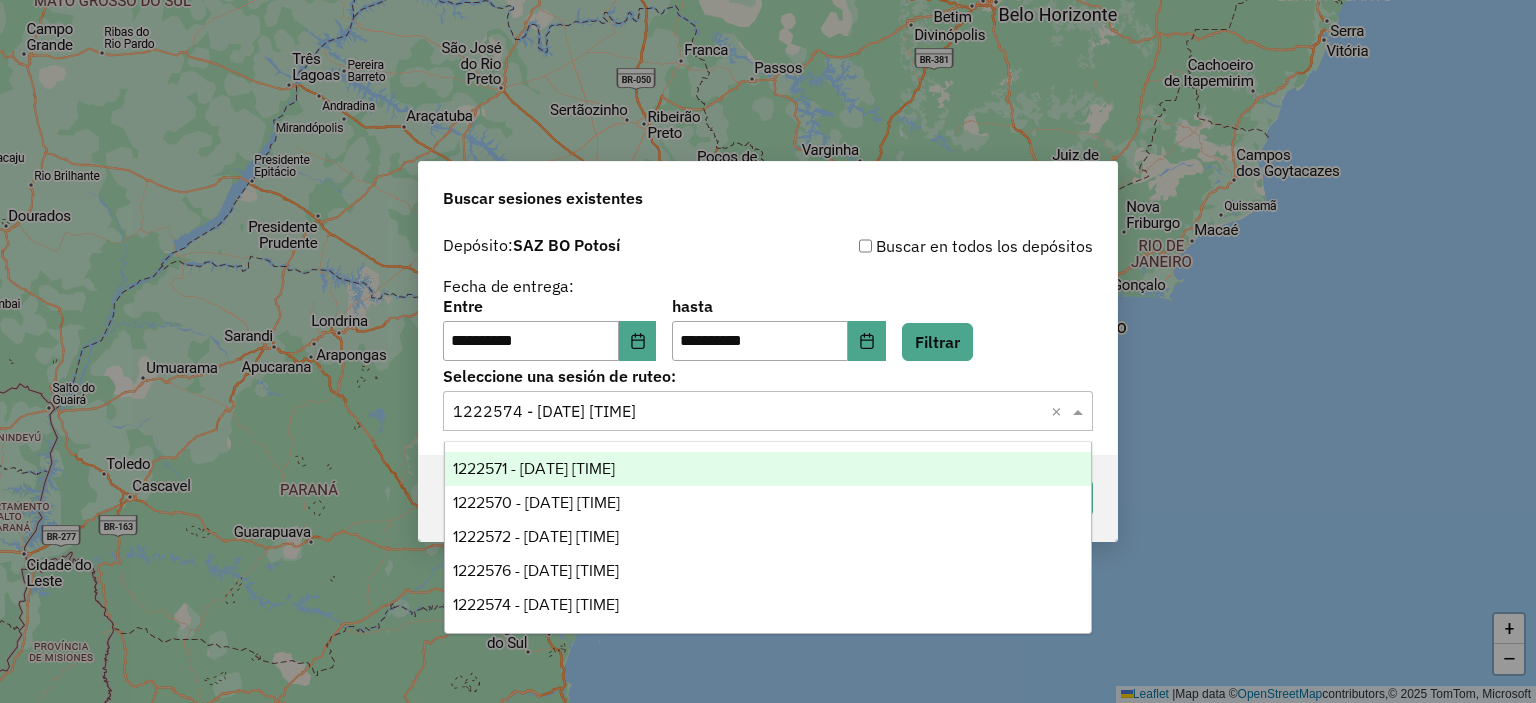 click on "1222571 - 02/08/2025 20:33" at bounding box center [768, 469] 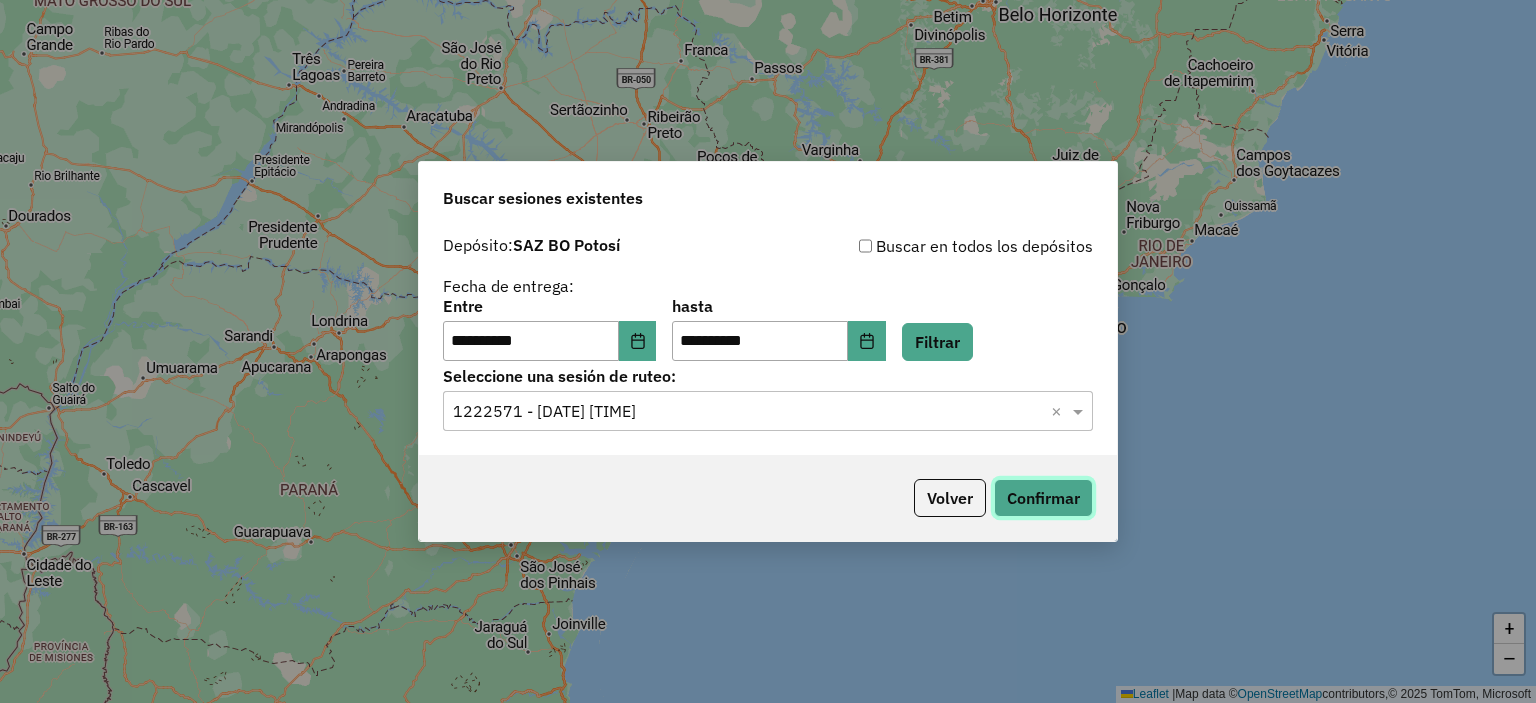 click on "Confirmar" 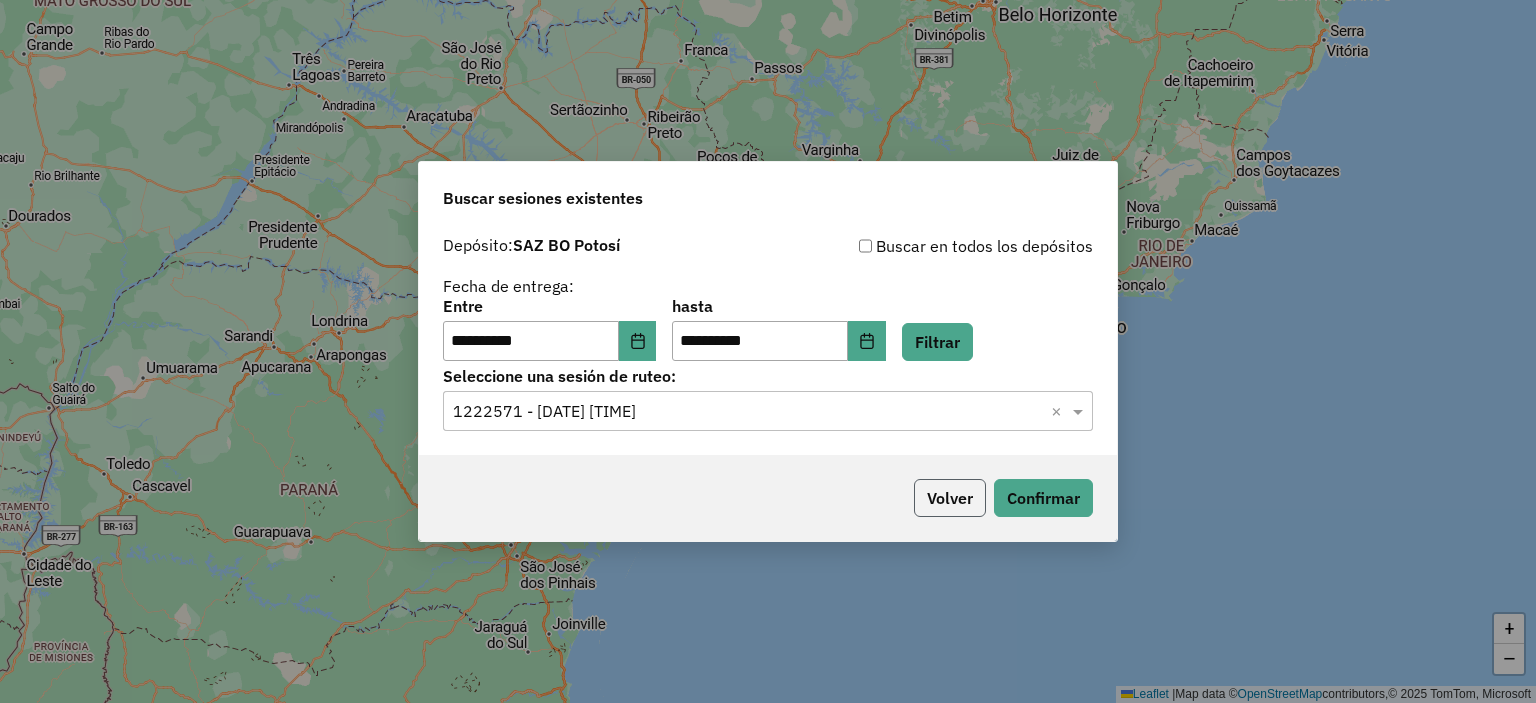 click on "Volver" 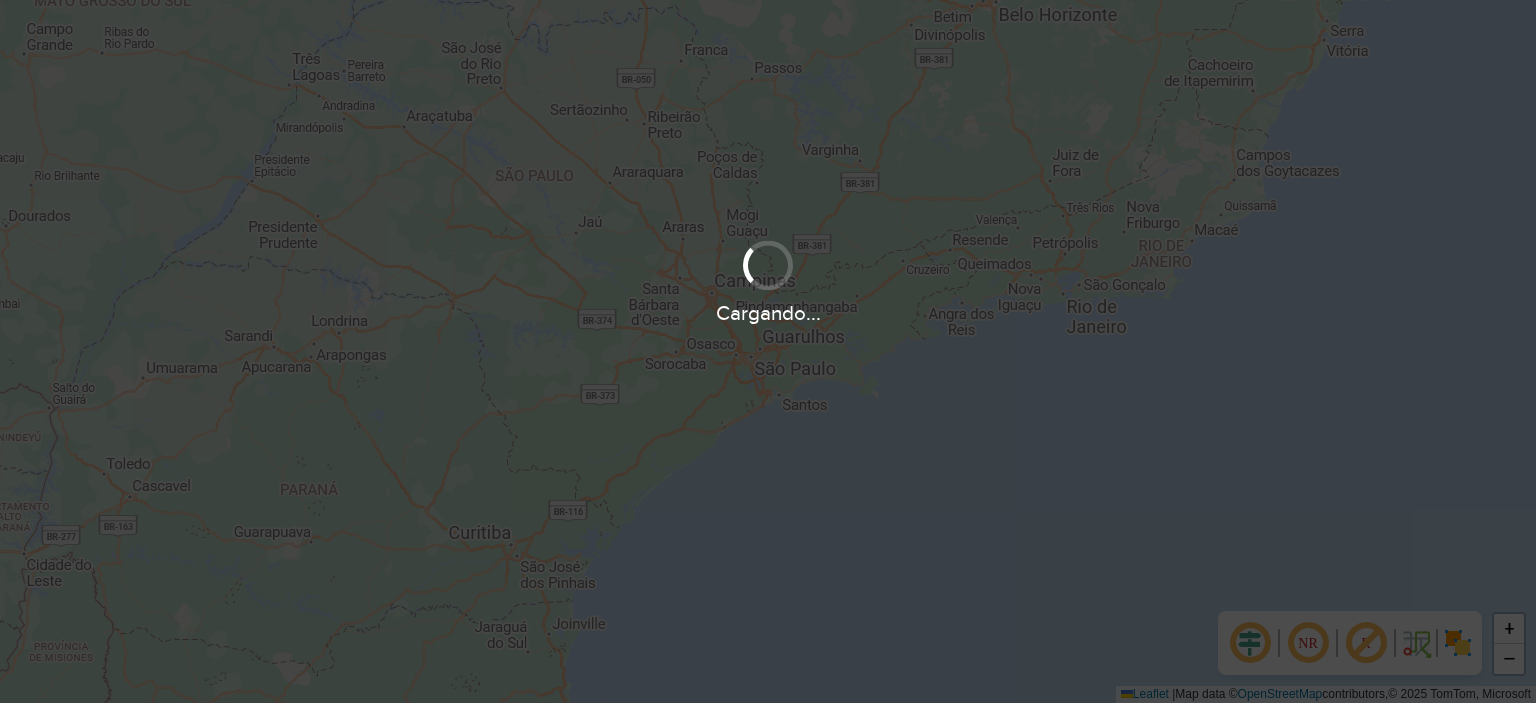 scroll, scrollTop: 0, scrollLeft: 0, axis: both 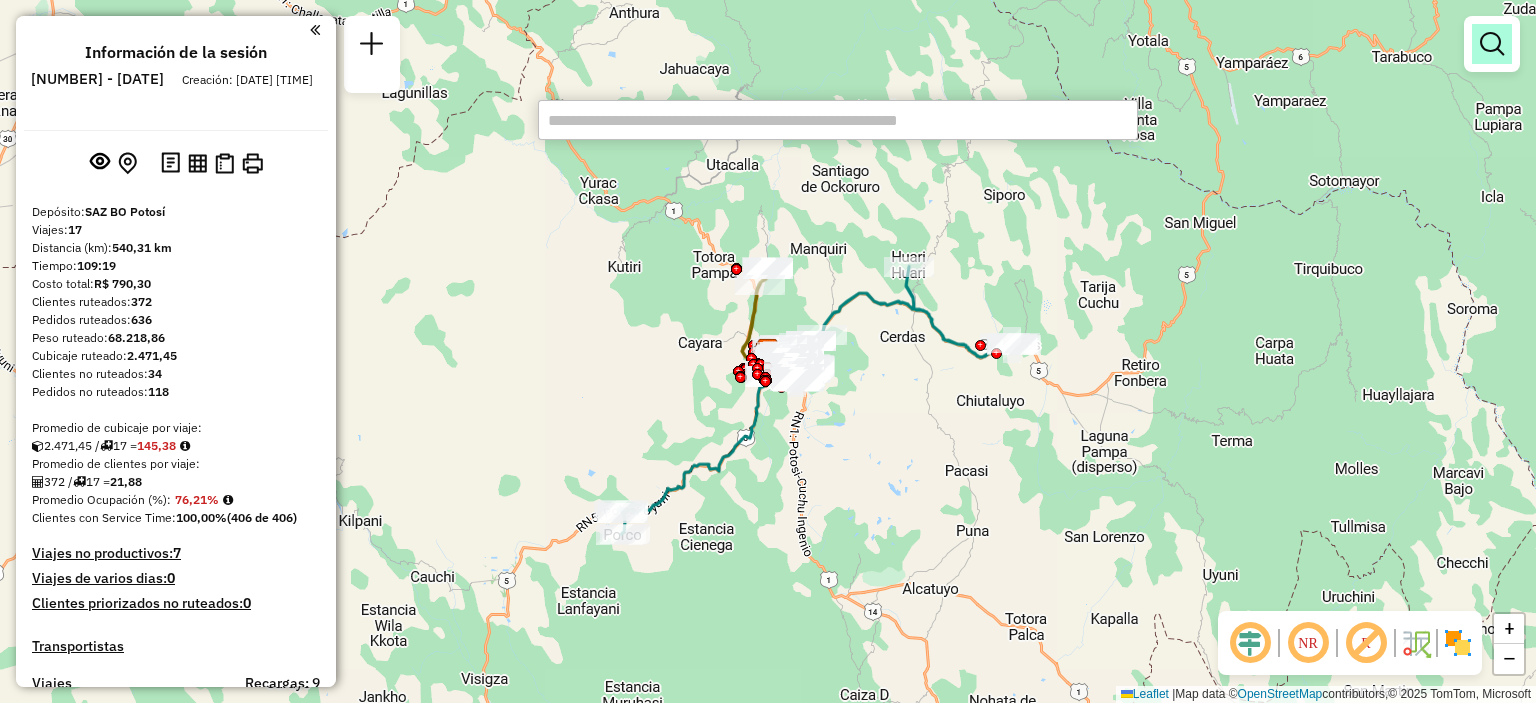 click at bounding box center (1492, 44) 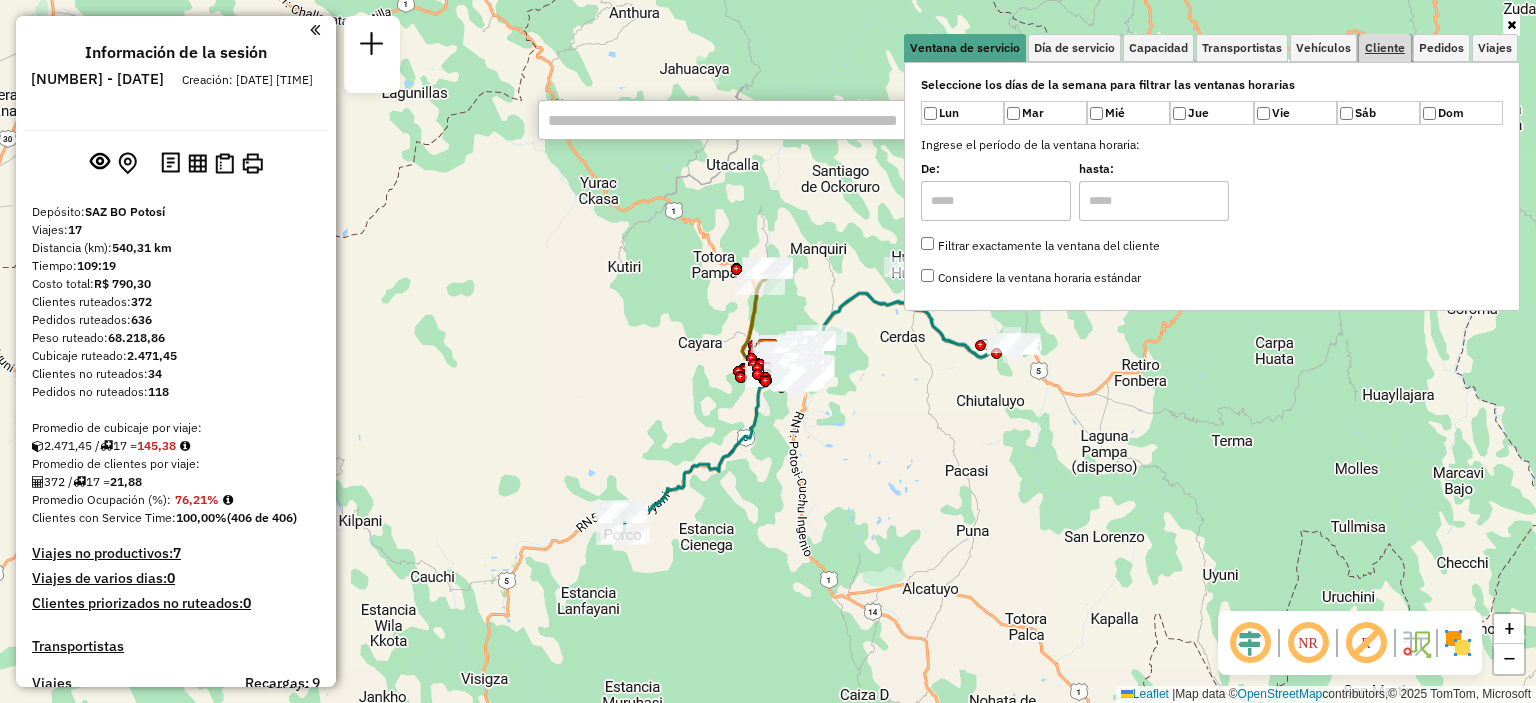 click on "Cliente" at bounding box center [1385, 48] 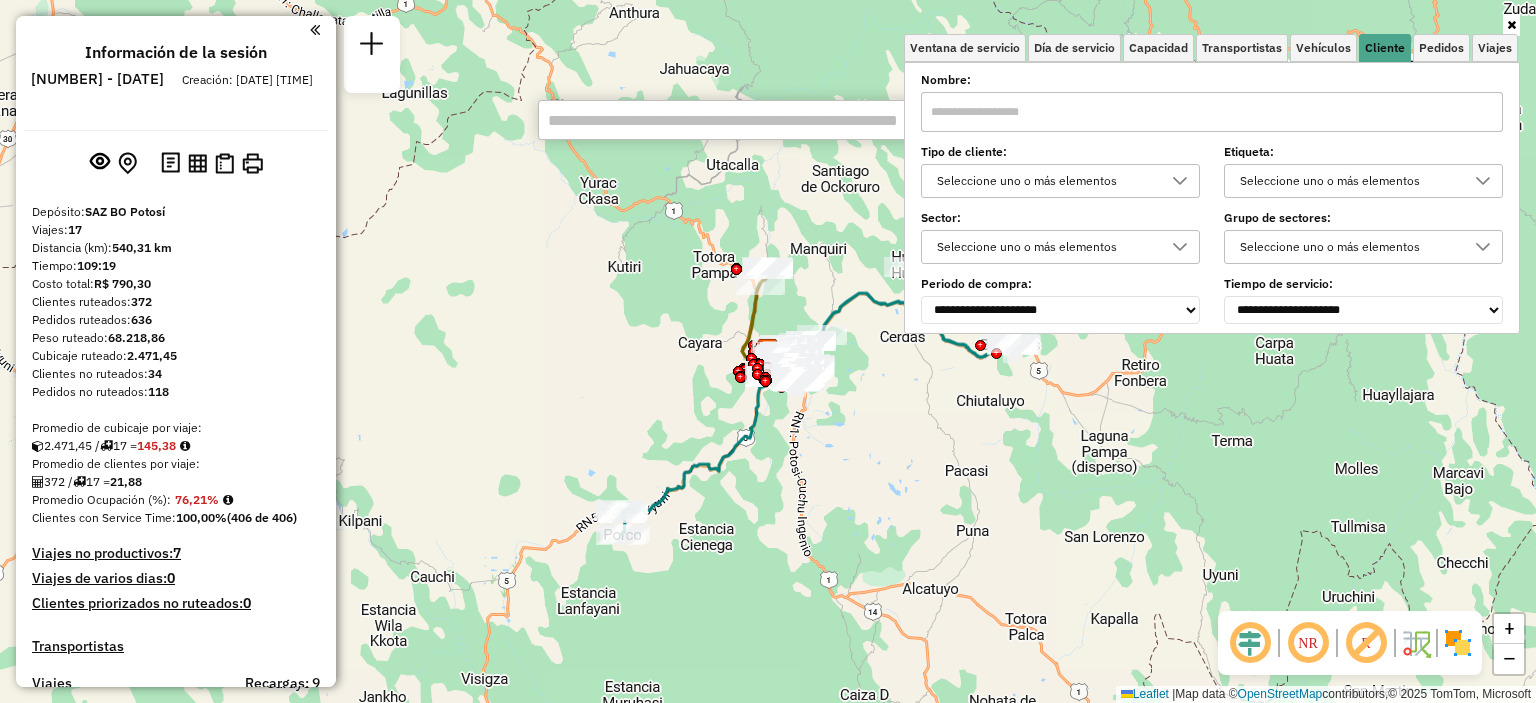 click at bounding box center (1212, 112) 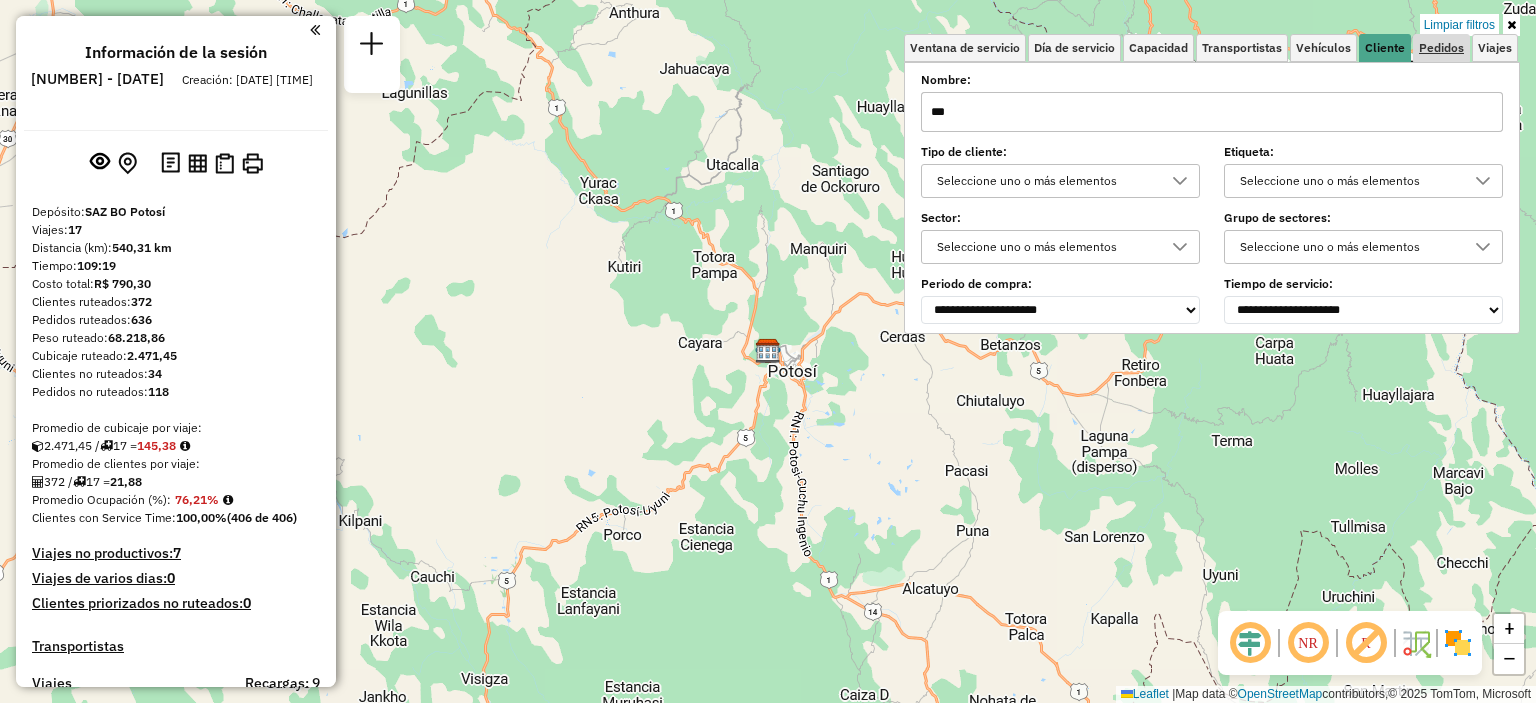 type on "***" 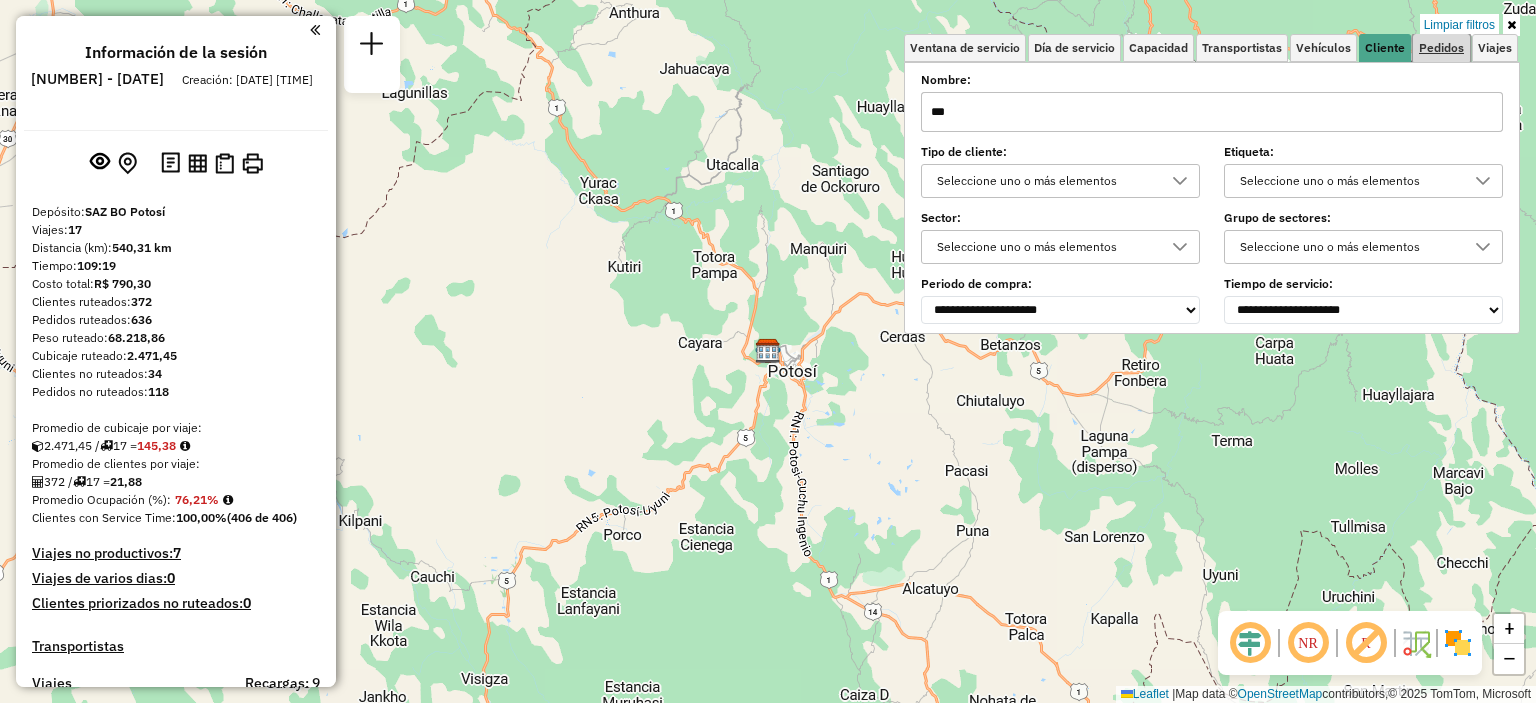 click on "Pedidos" at bounding box center [1441, 48] 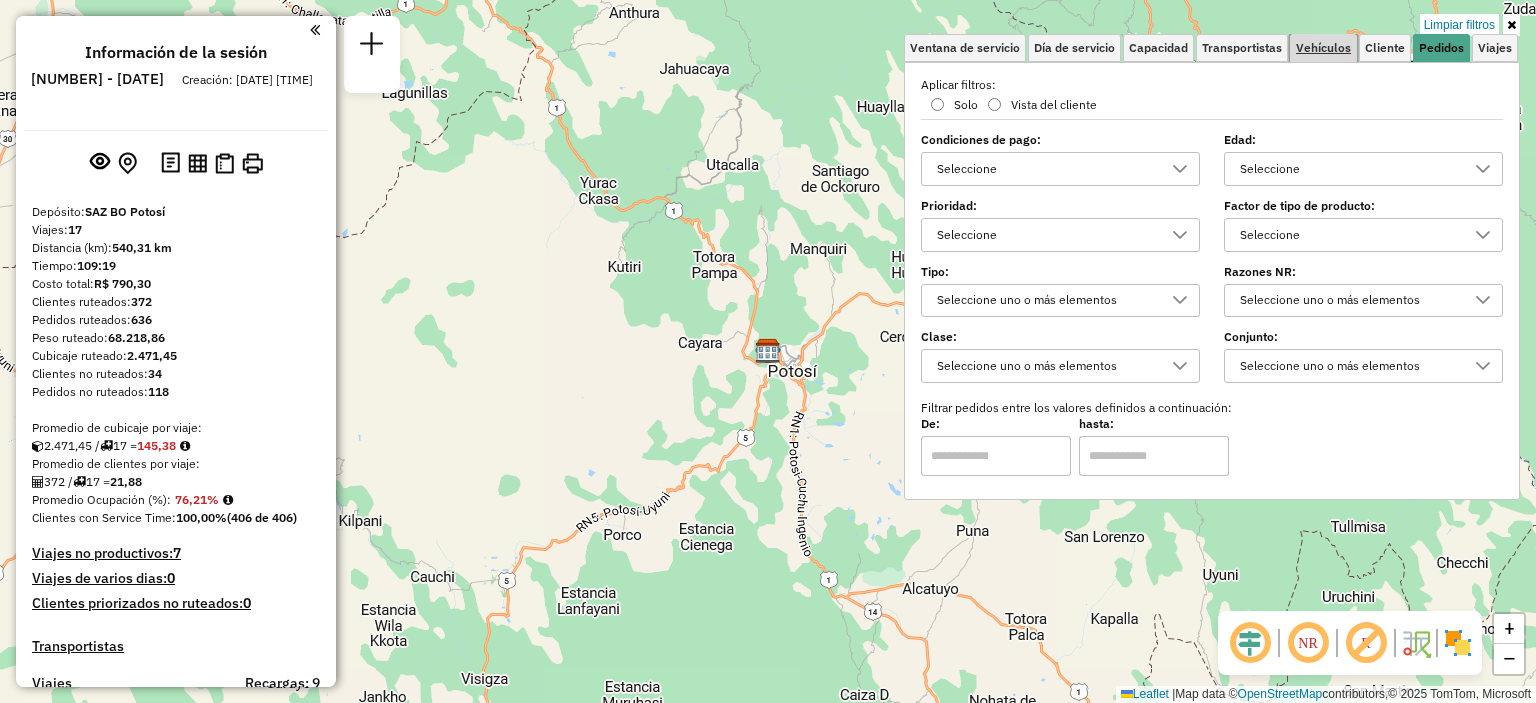 click on "Vehículos" at bounding box center [1323, 48] 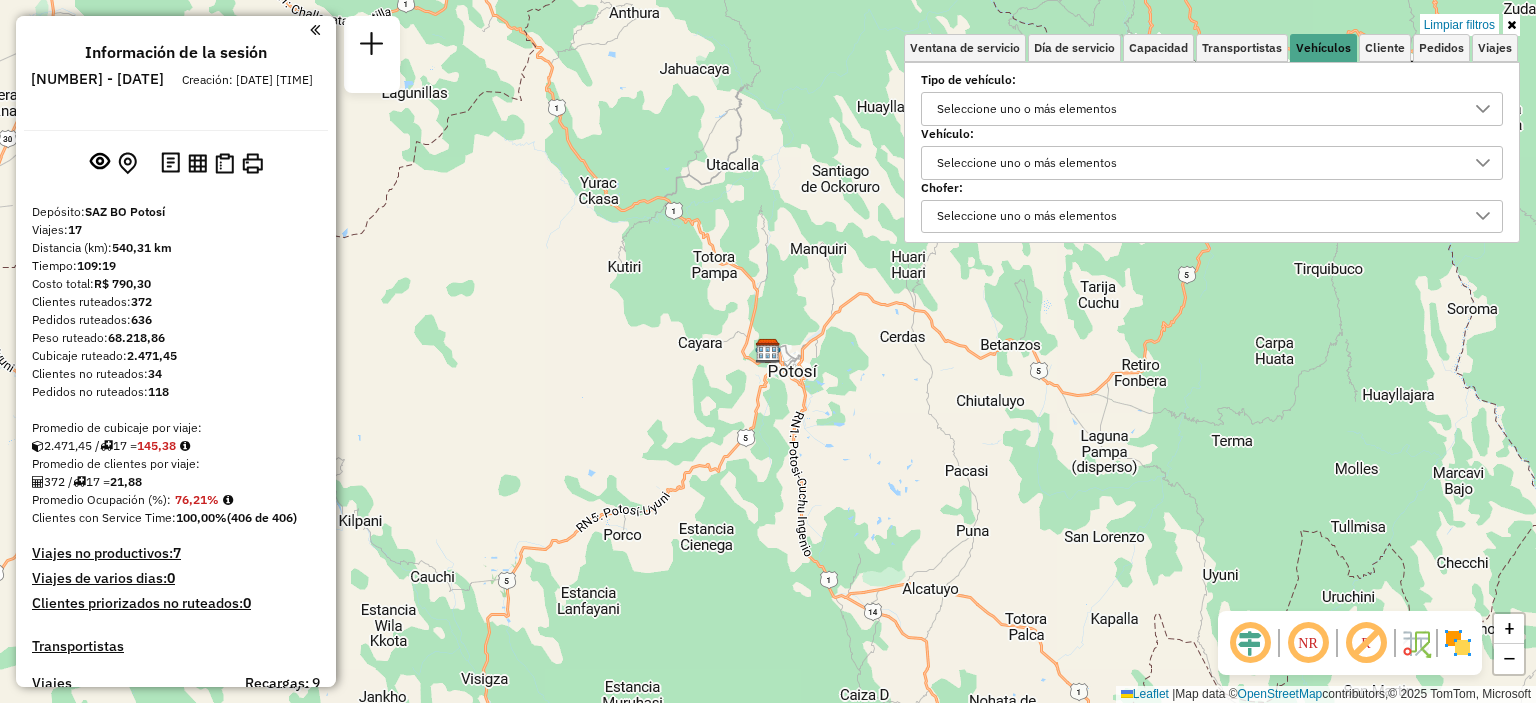 click on "Seleccione uno o más elementos" at bounding box center [1027, 109] 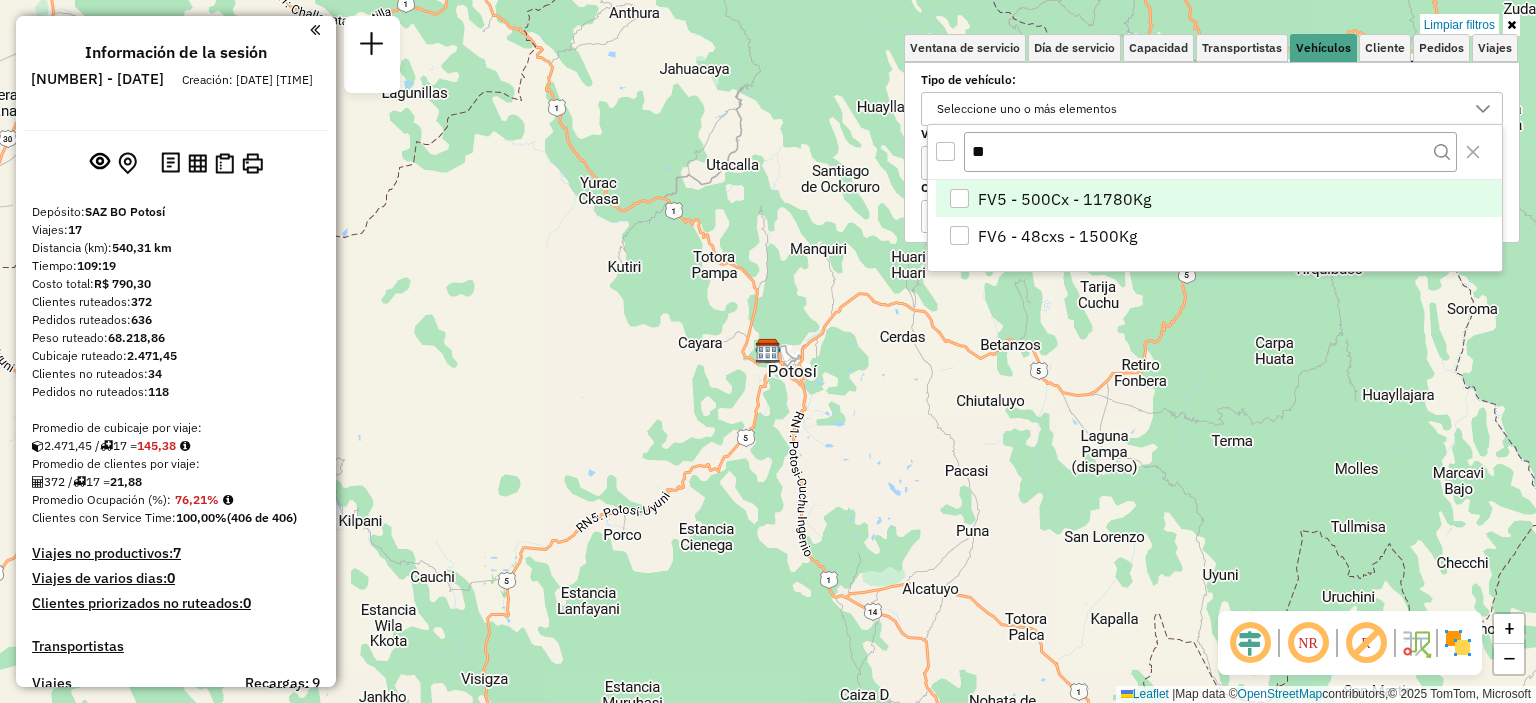 type on "**" 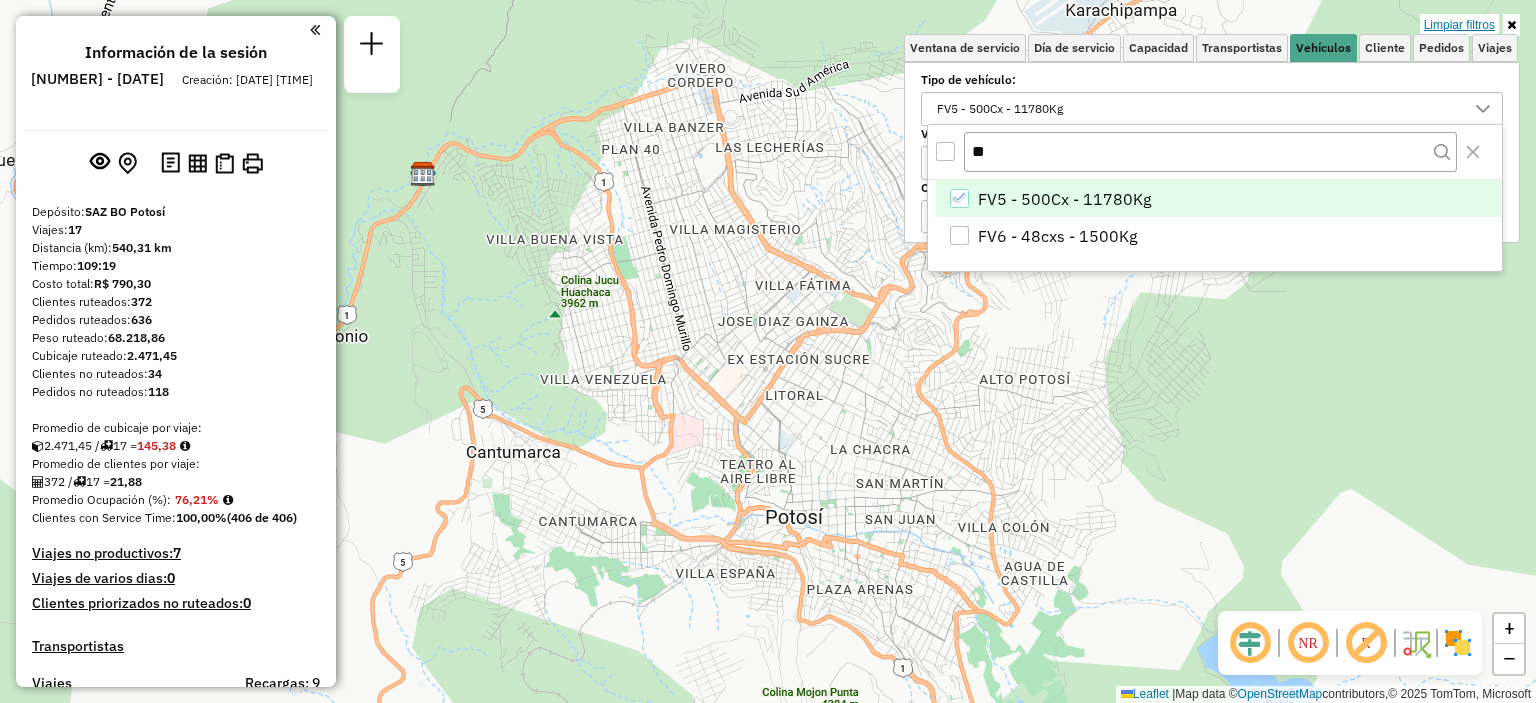 click on "Limpiar filtros" at bounding box center (1459, 25) 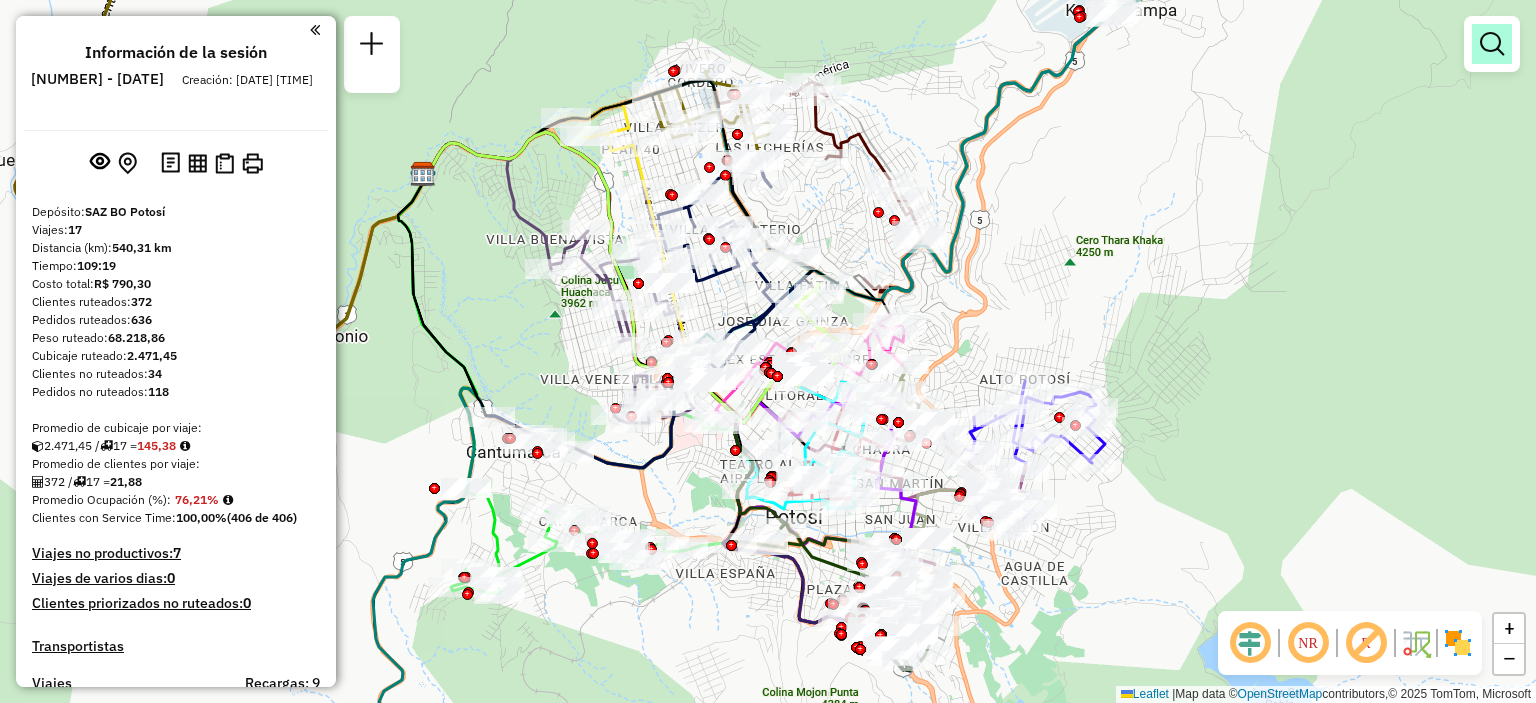 click at bounding box center (1492, 44) 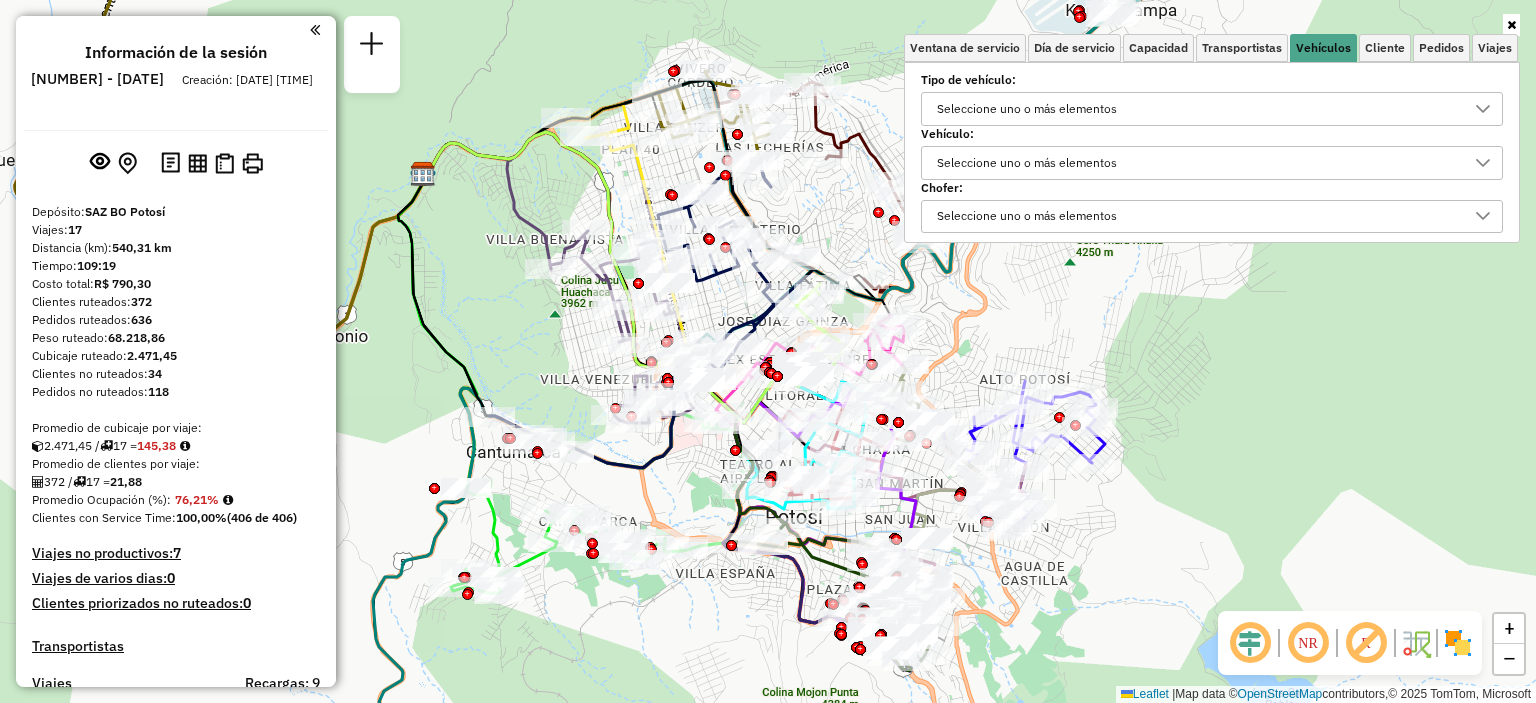 click on "Seleccione uno o más elementos" at bounding box center (1027, 163) 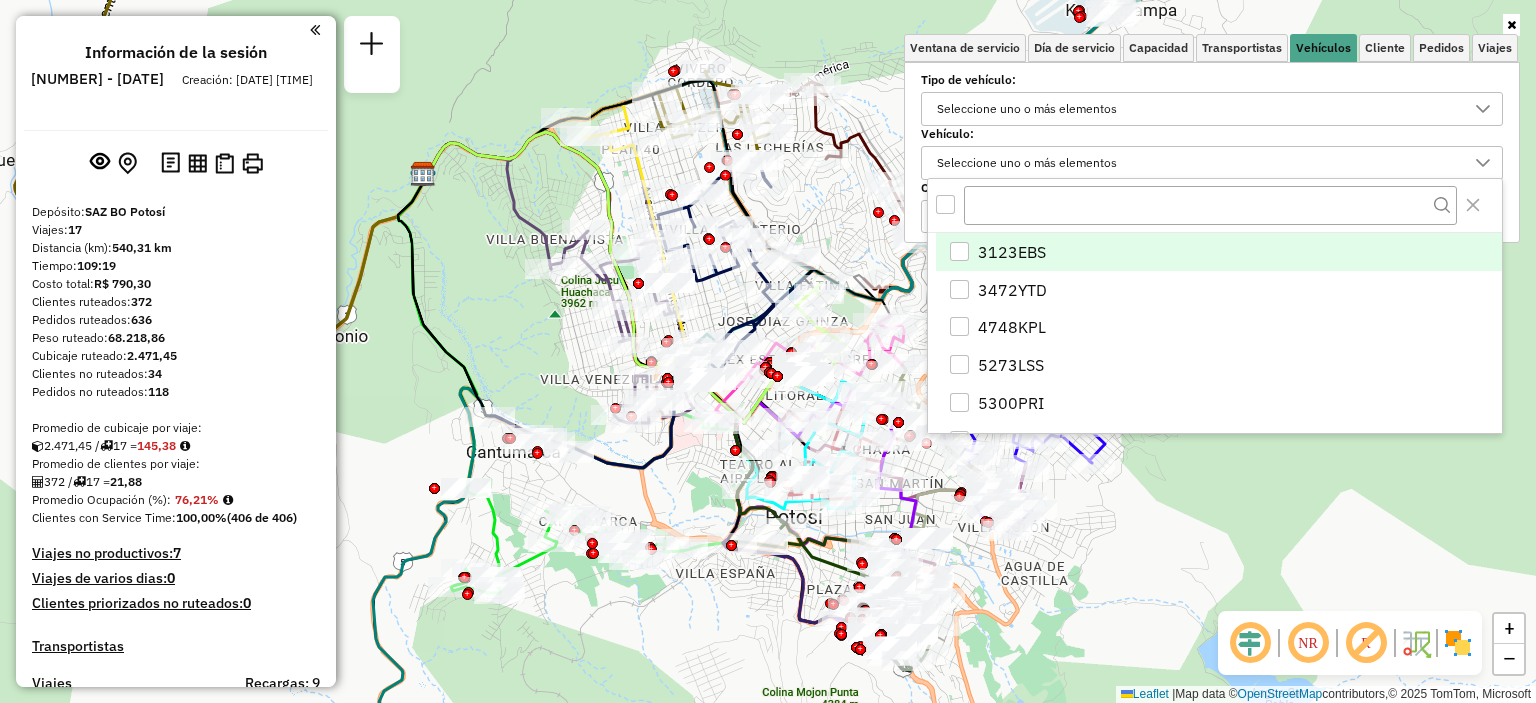 click on "Seleccione uno o más elementos" at bounding box center [1197, 109] 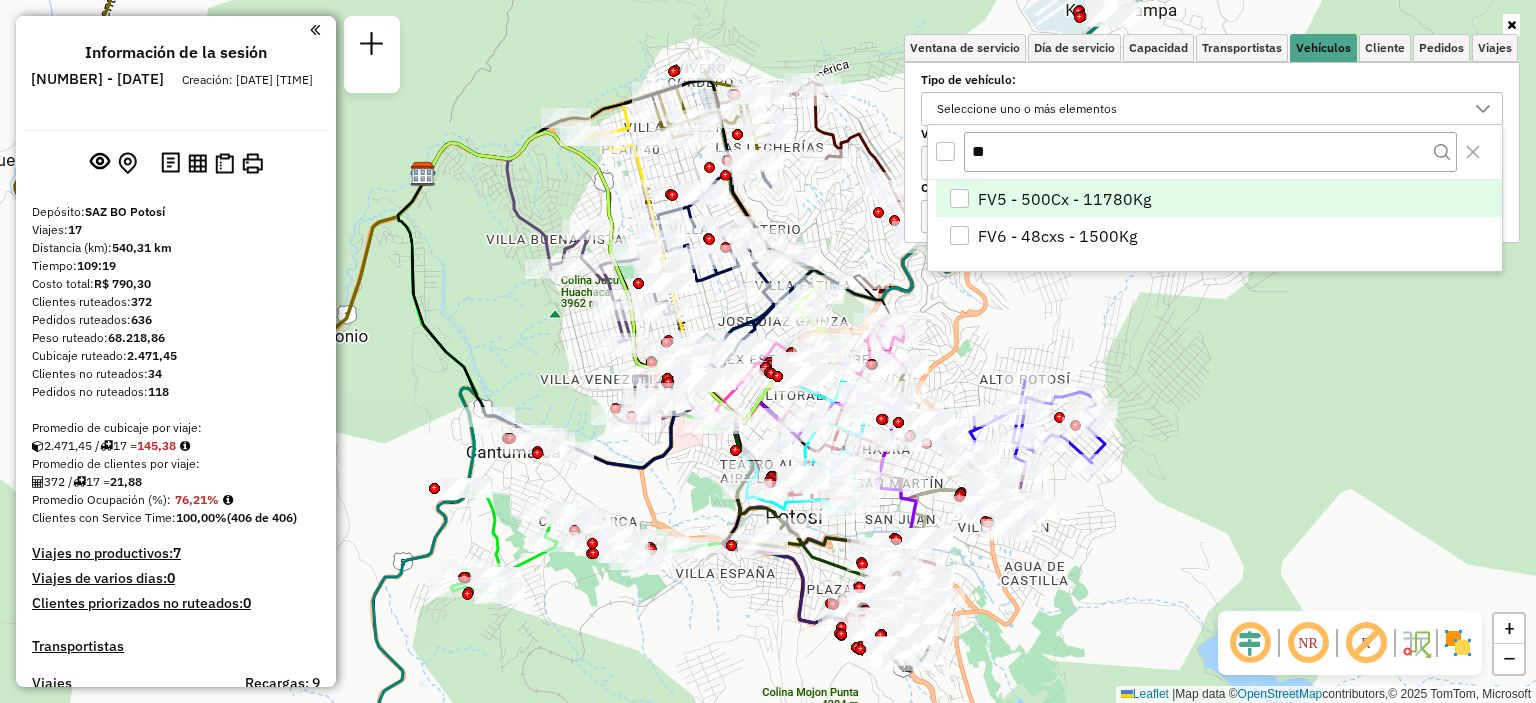 click at bounding box center (959, 198) 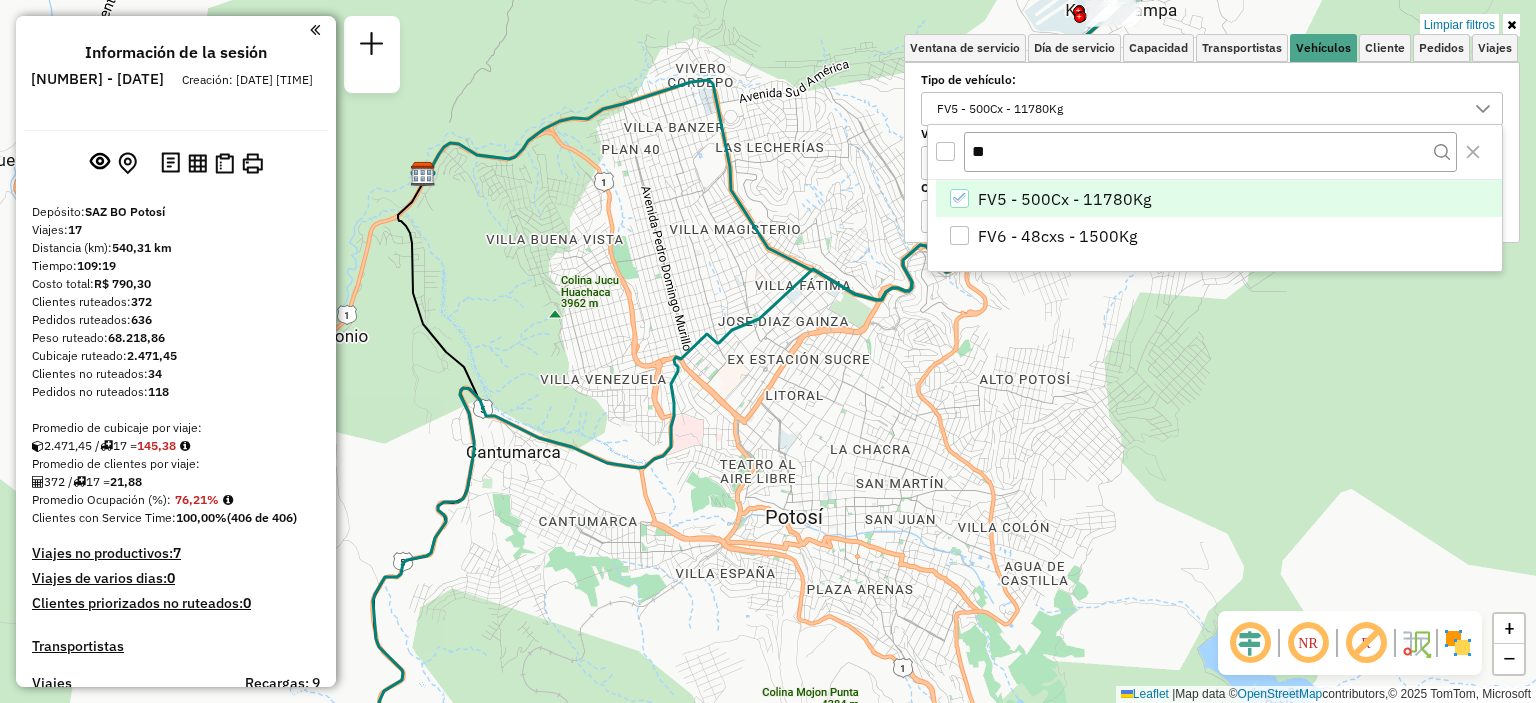 click at bounding box center [1511, 25] 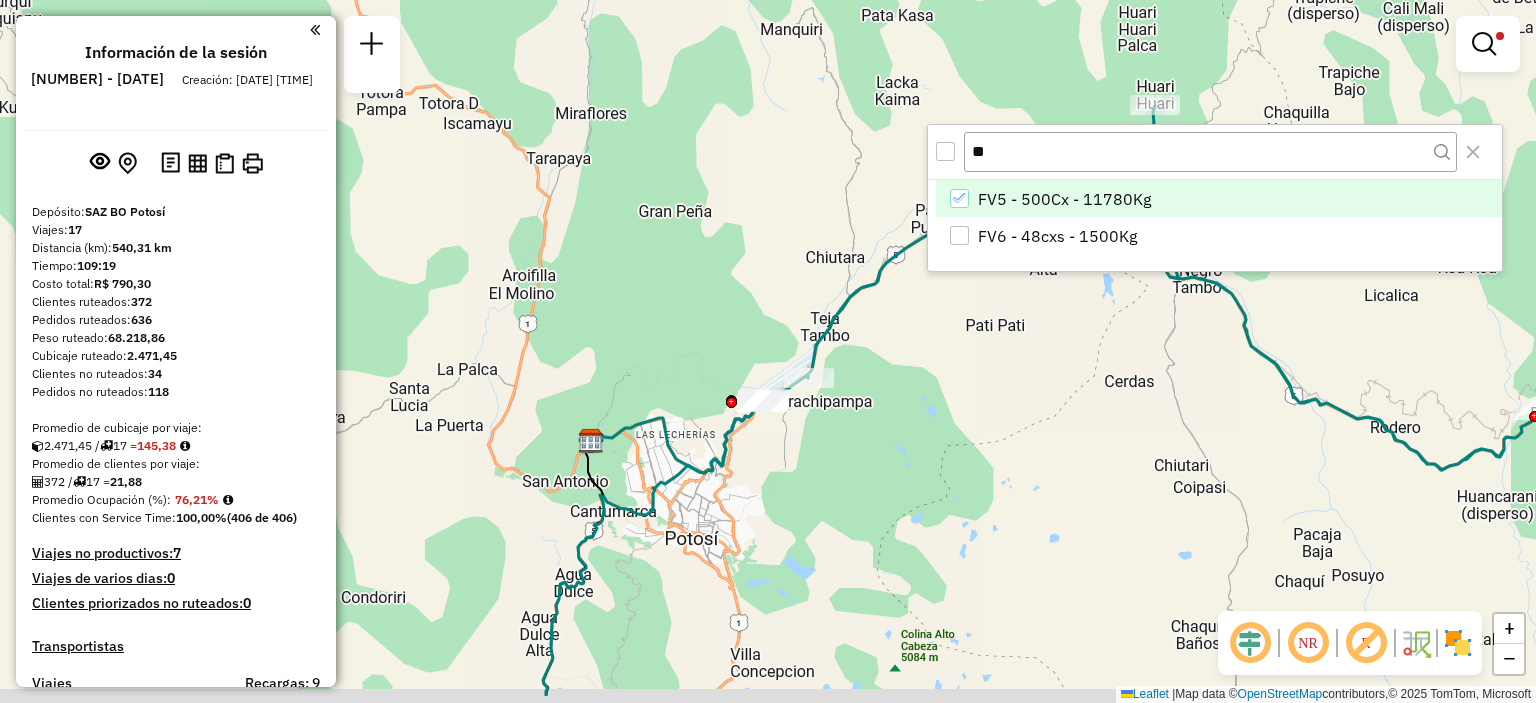drag, startPoint x: 872, startPoint y: 547, endPoint x: 952, endPoint y: 363, distance: 200.63898 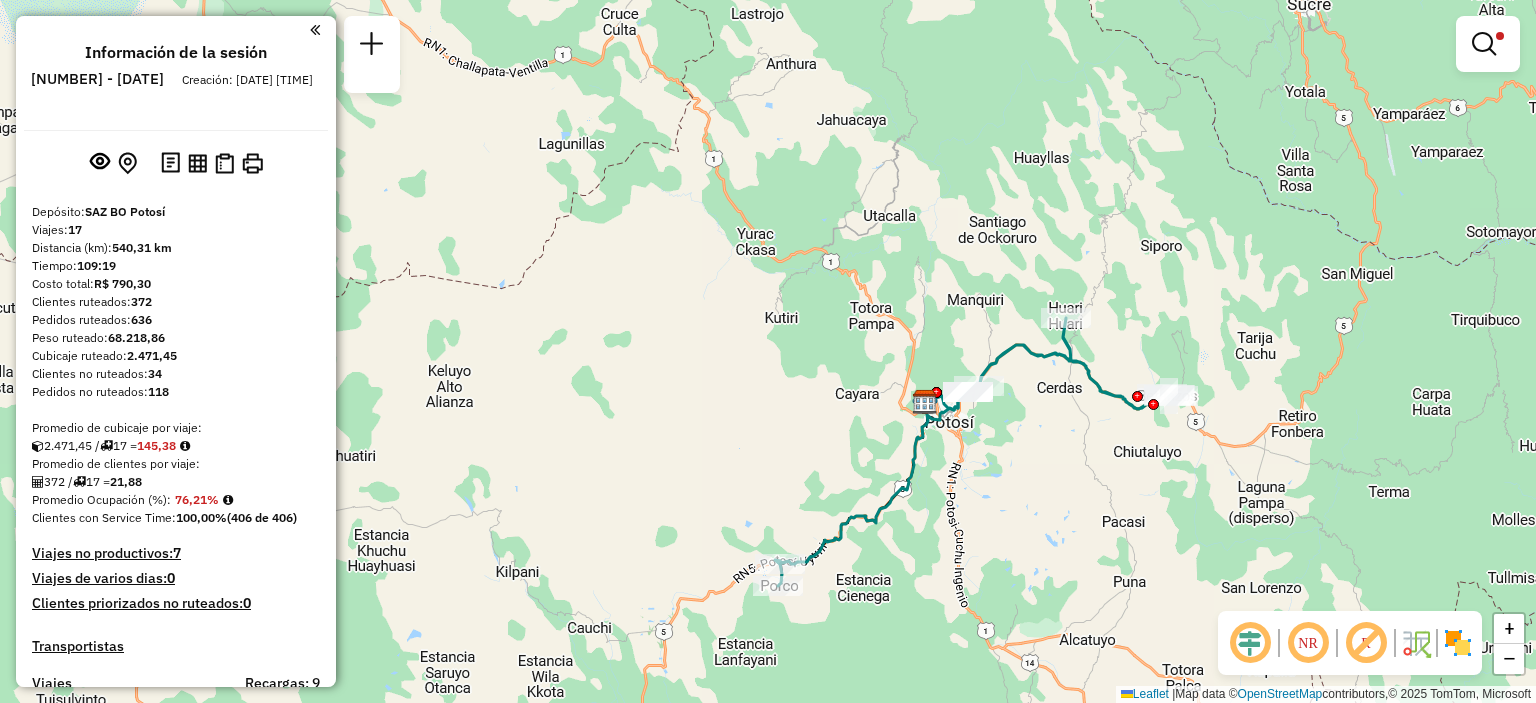 click at bounding box center [315, 30] 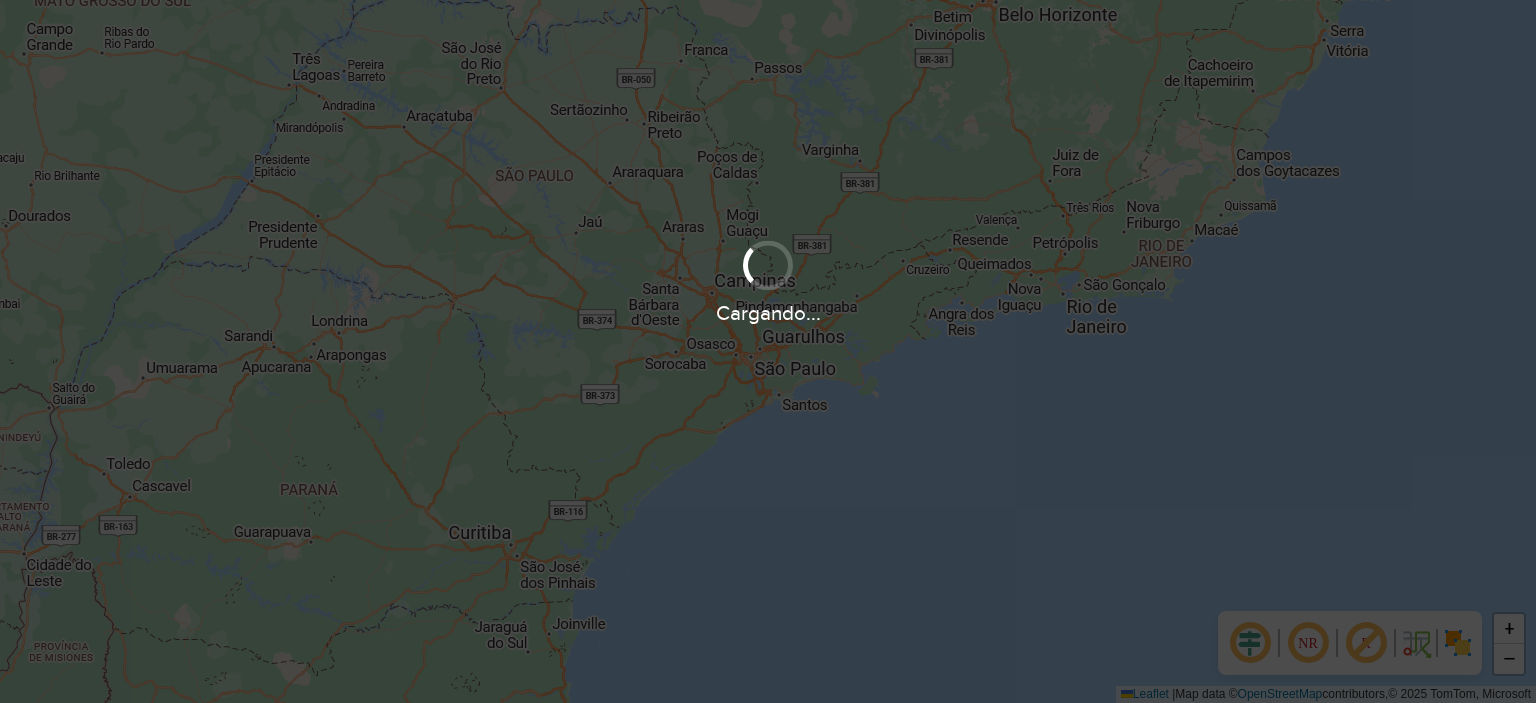 scroll, scrollTop: 0, scrollLeft: 0, axis: both 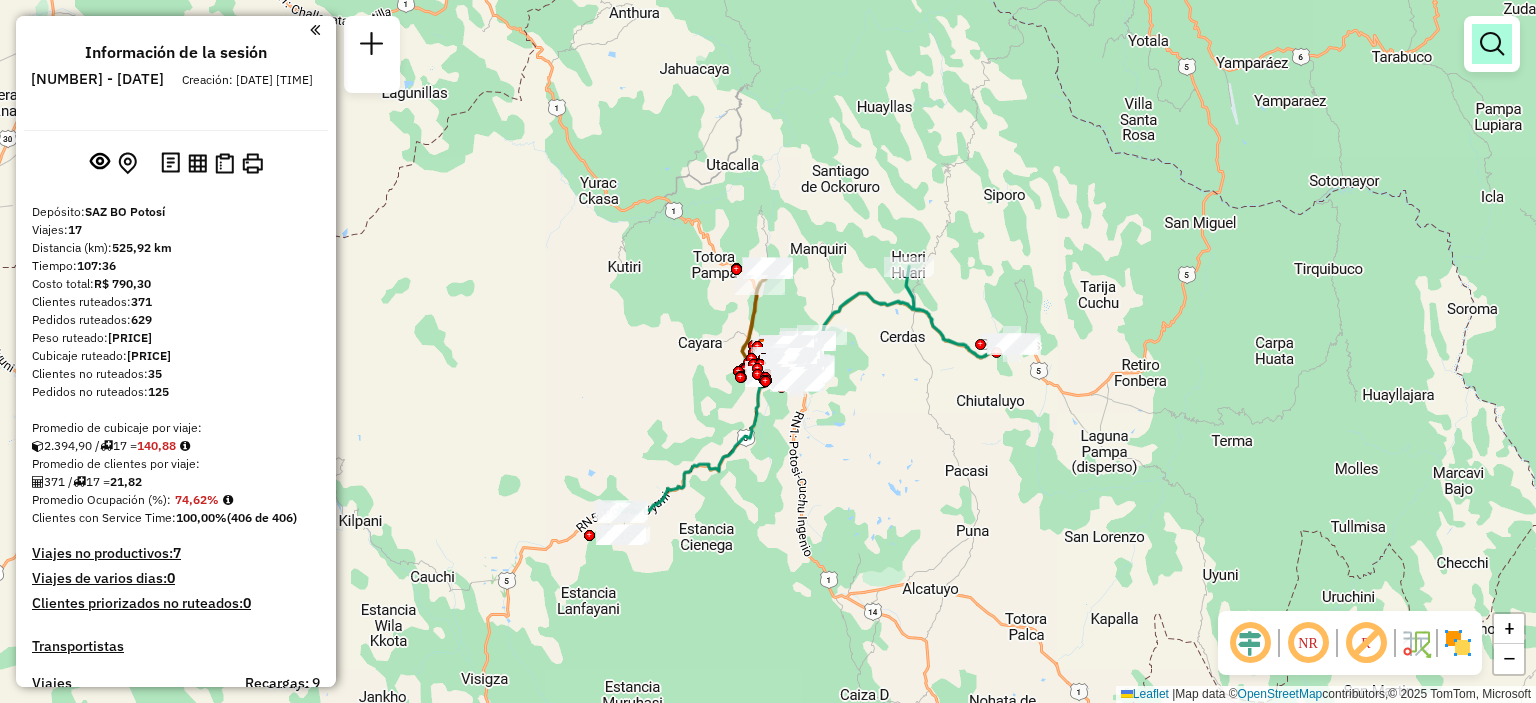 click at bounding box center (1492, 44) 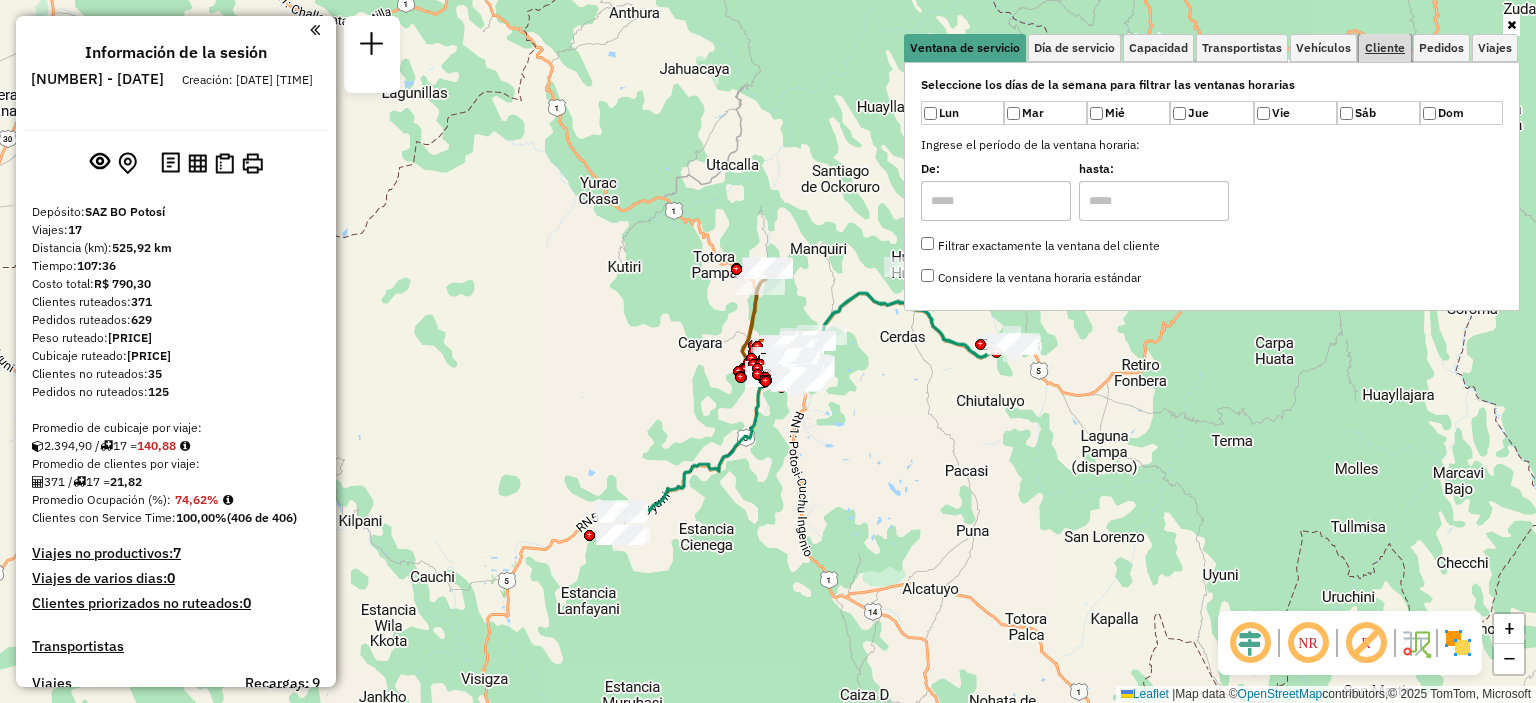 click on "Cliente" at bounding box center [1385, 48] 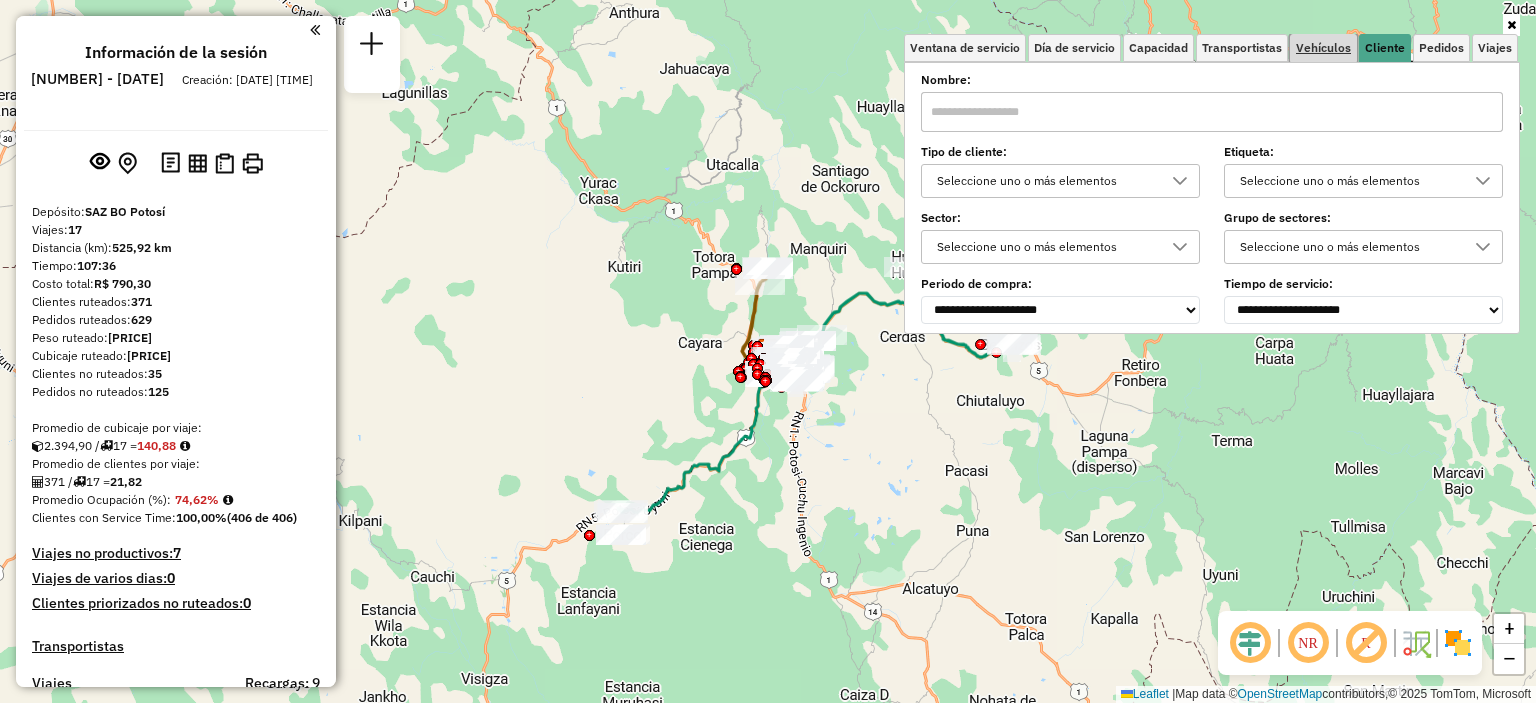click on "Vehículos" at bounding box center [1323, 48] 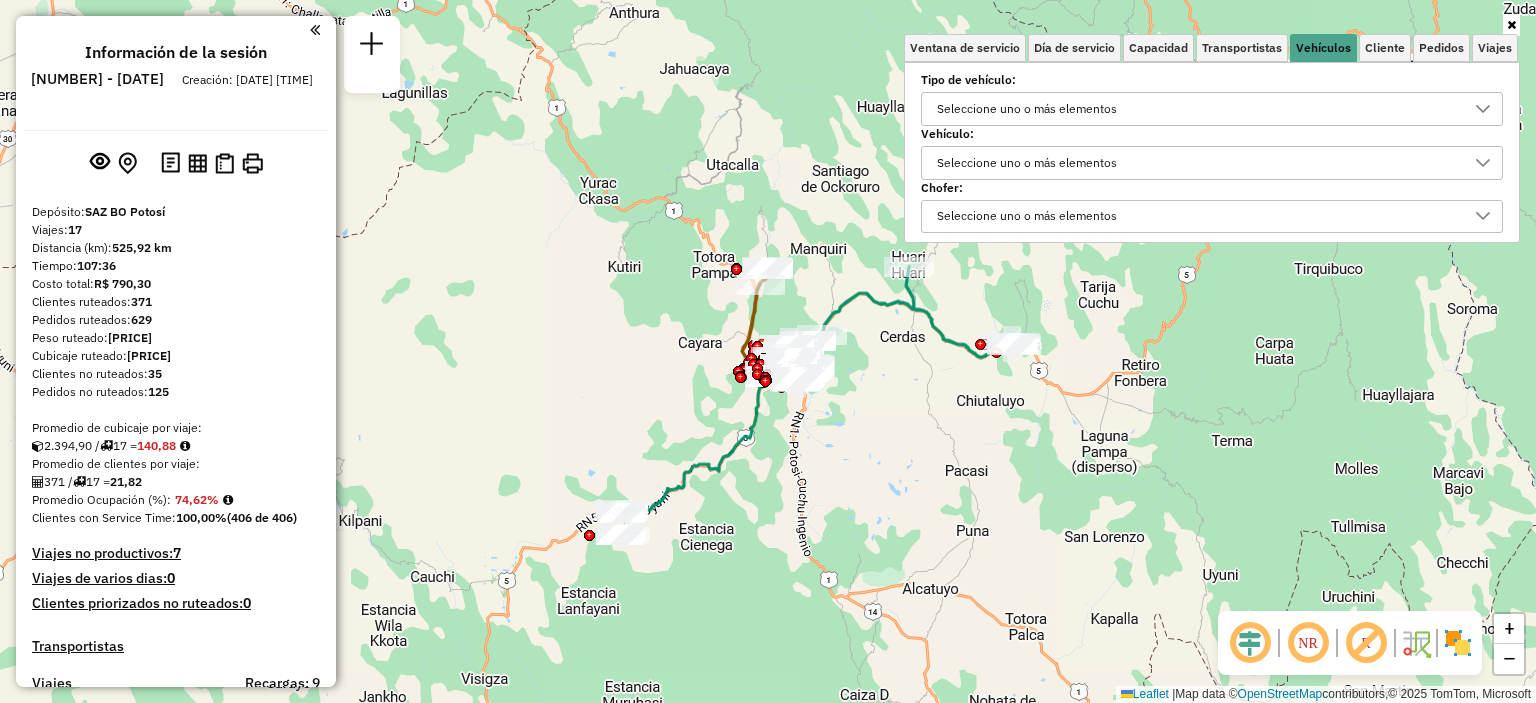 click on "Seleccione uno o más elementos" at bounding box center [1027, 109] 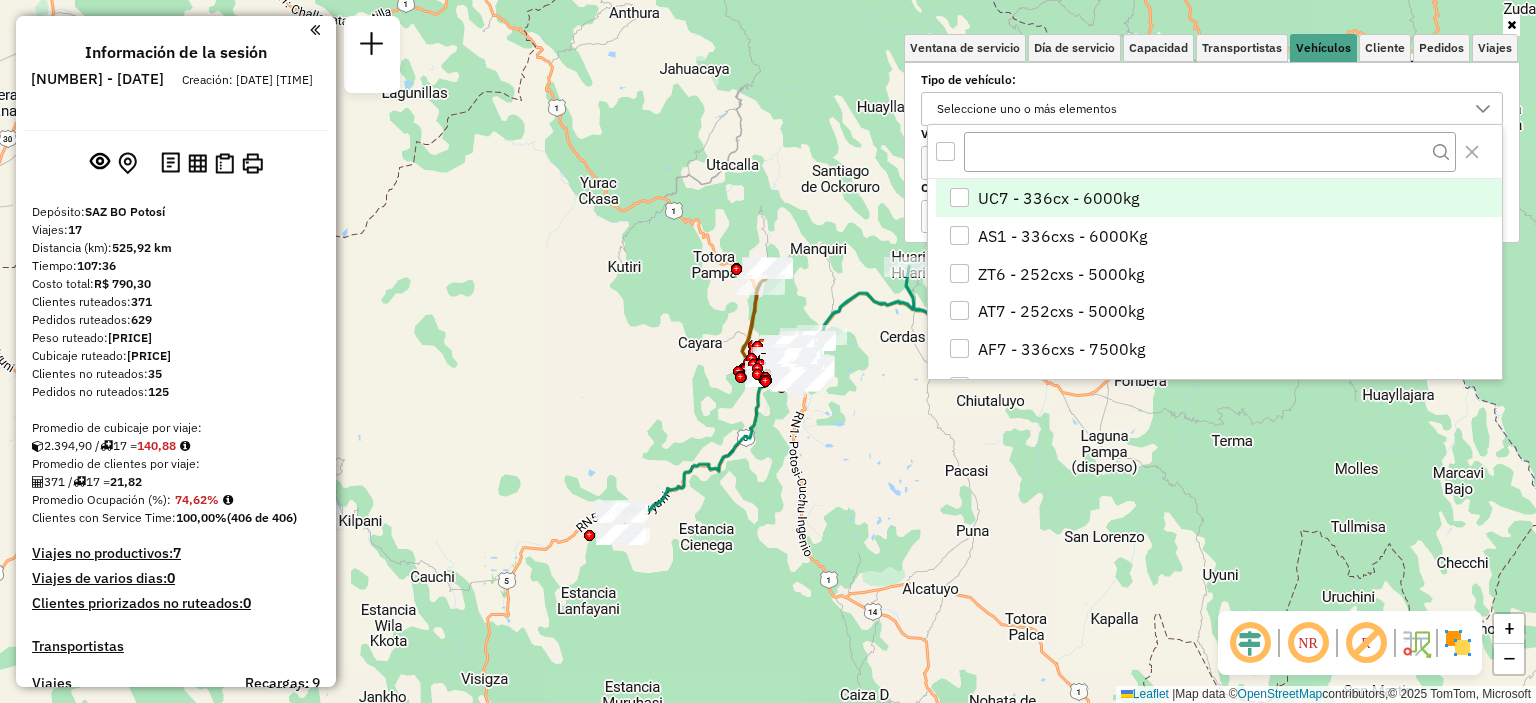 scroll, scrollTop: 11, scrollLeft: 71, axis: both 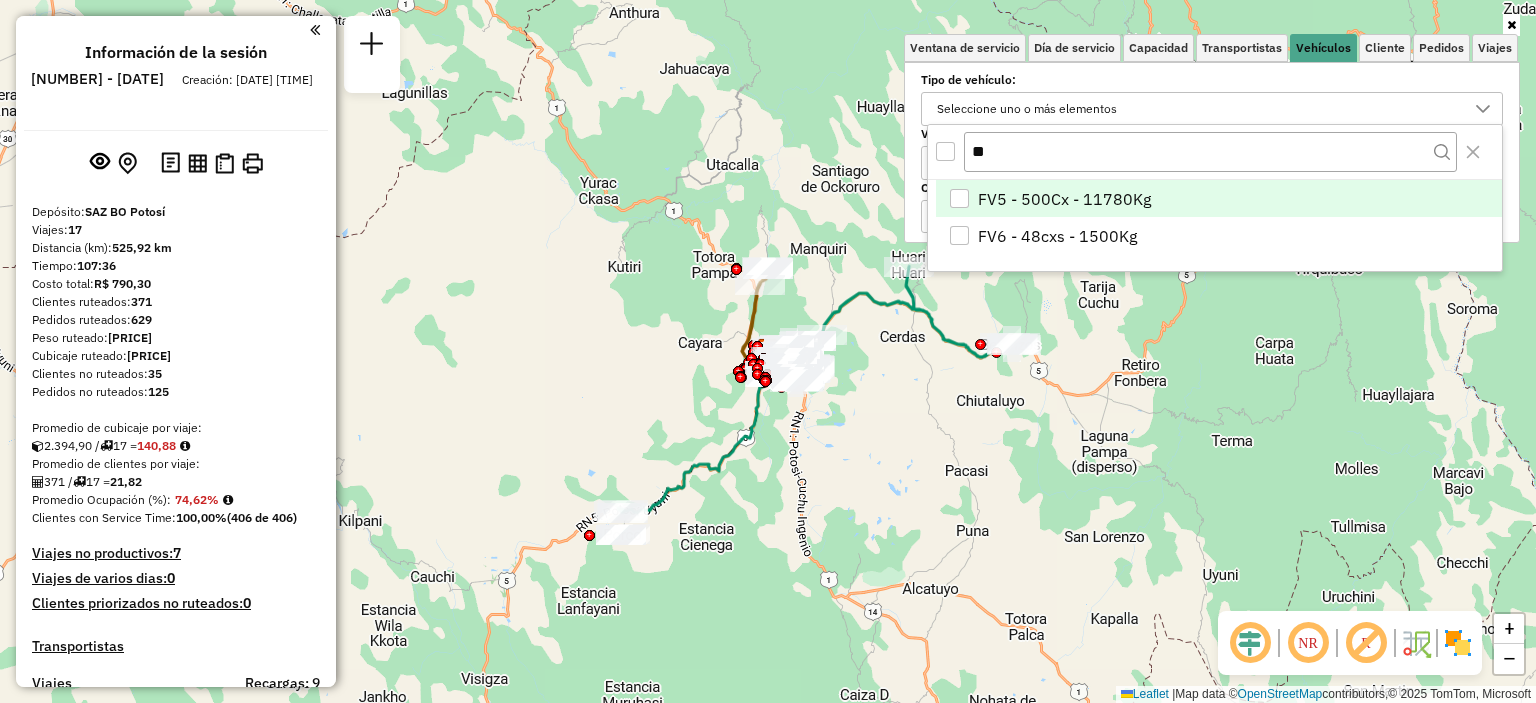 type on "**" 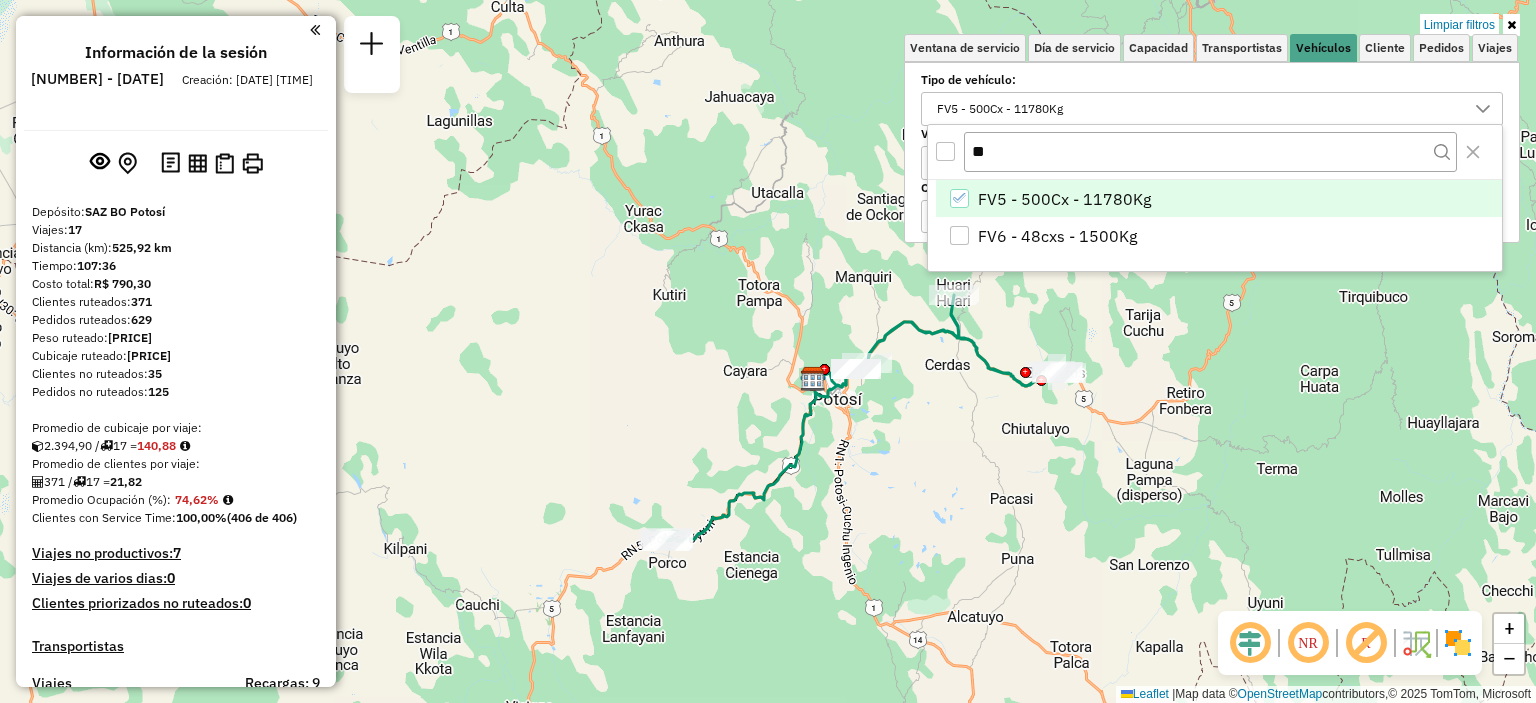 click 